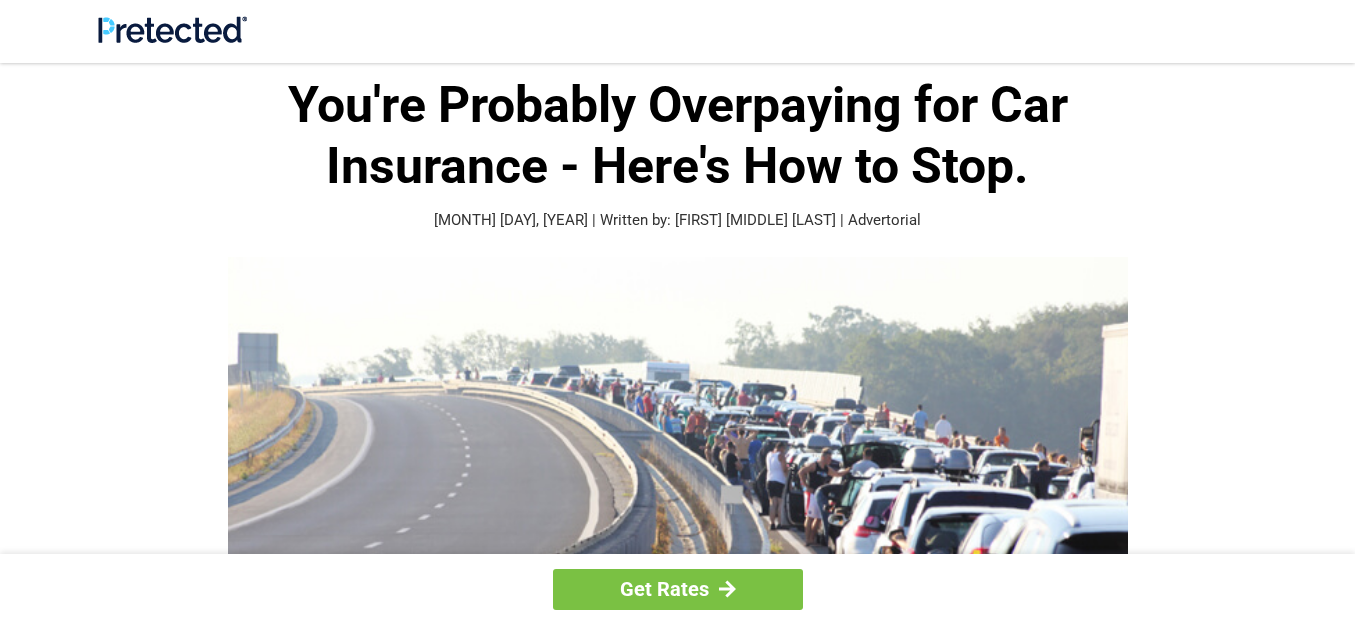 scroll, scrollTop: 498, scrollLeft: 0, axis: vertical 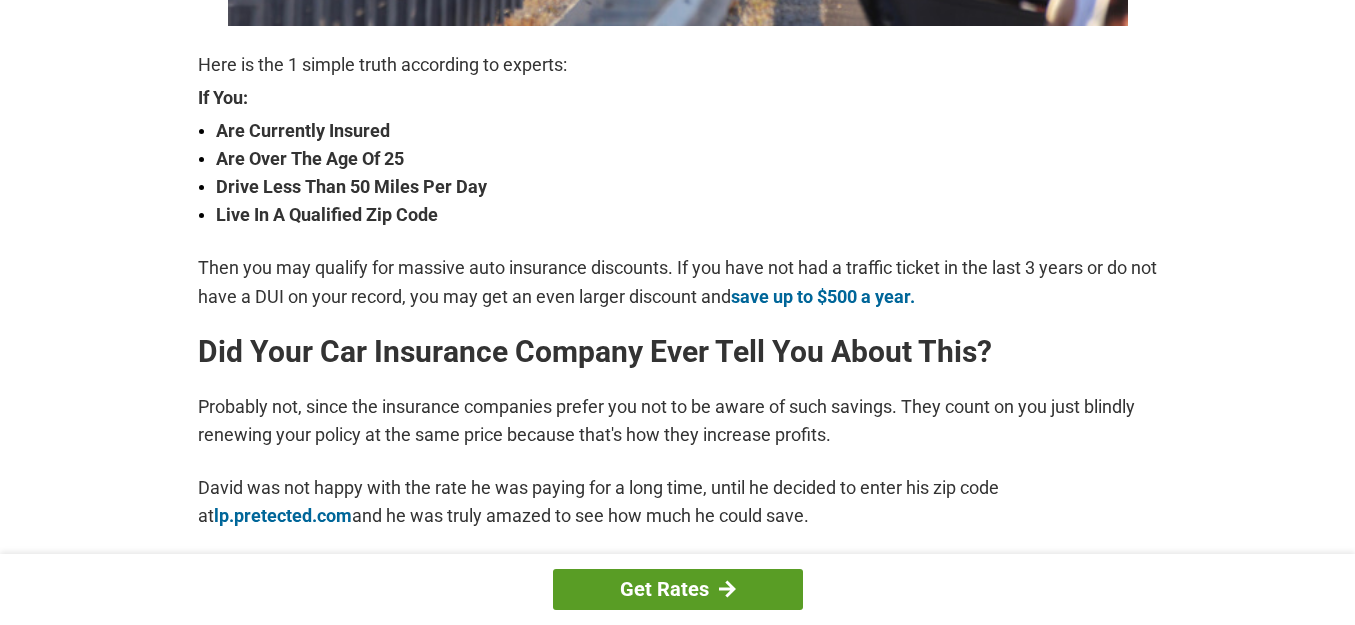 click on "Get Rates" at bounding box center (678, 589) 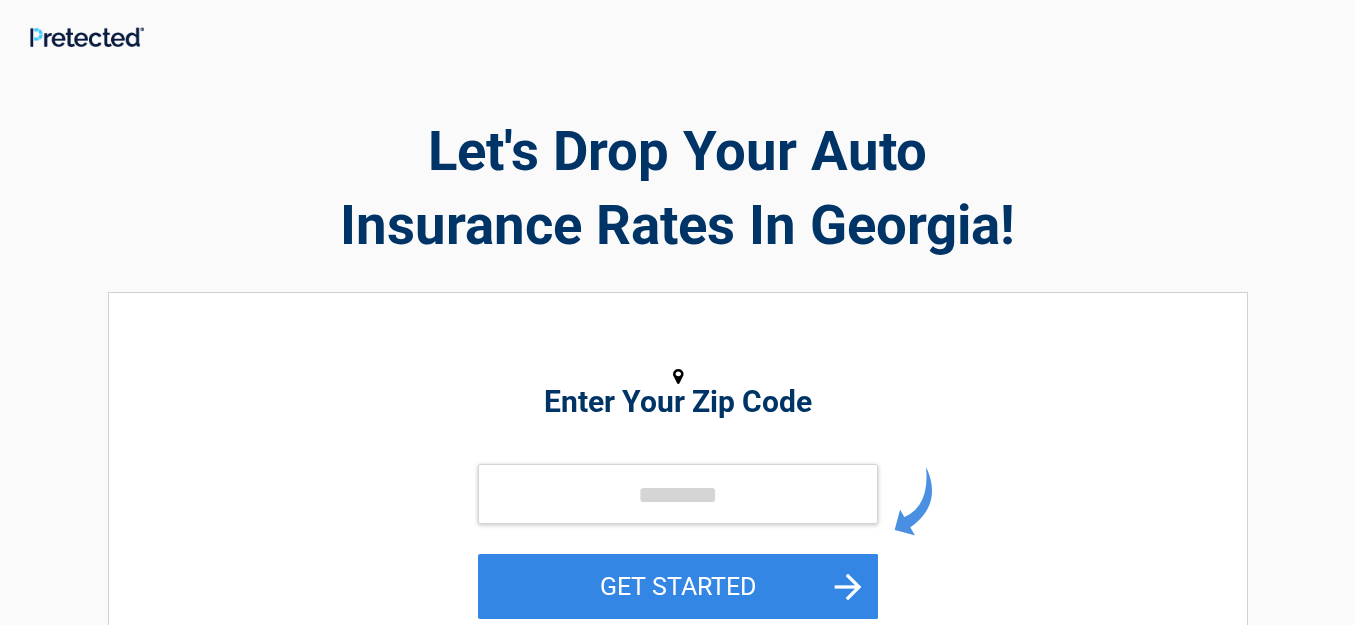 scroll, scrollTop: 0, scrollLeft: 0, axis: both 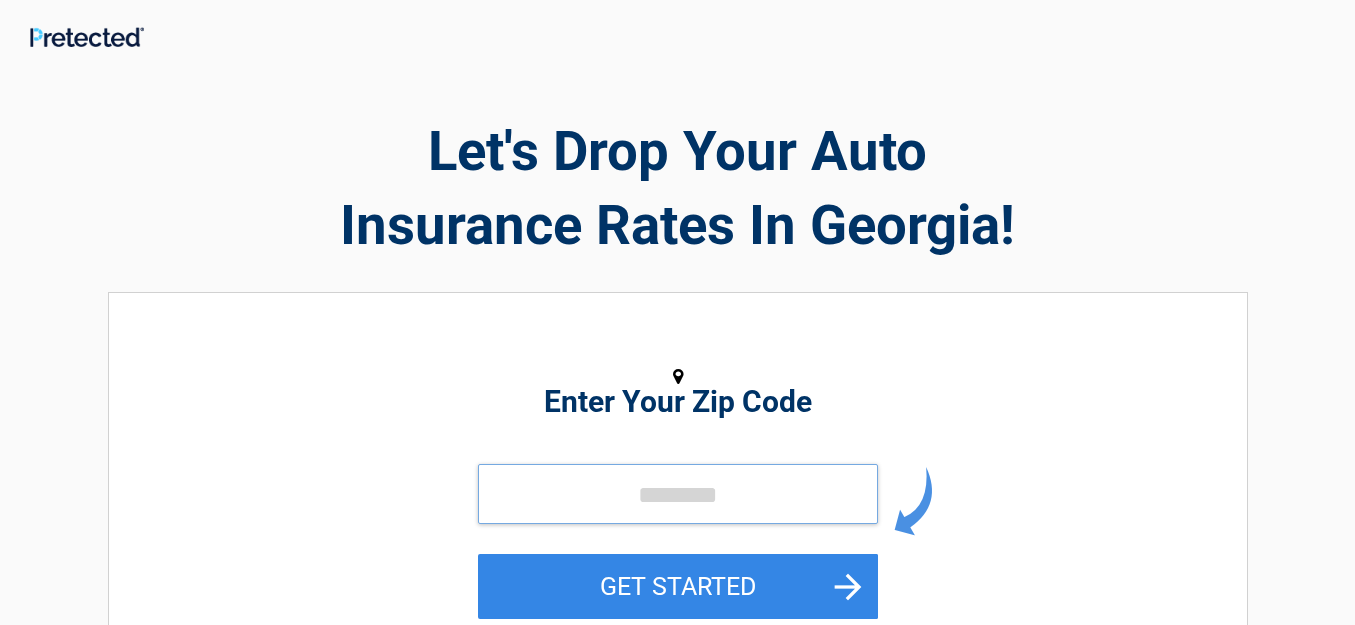 click at bounding box center [678, 494] 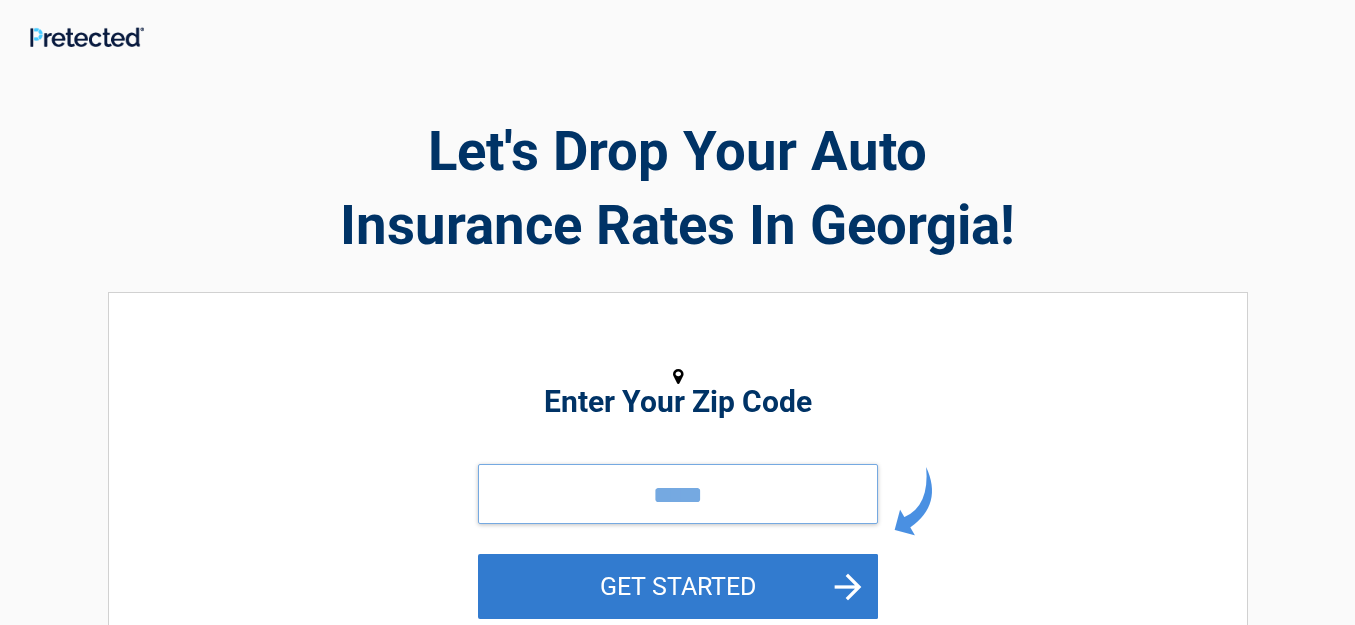 type on "*****" 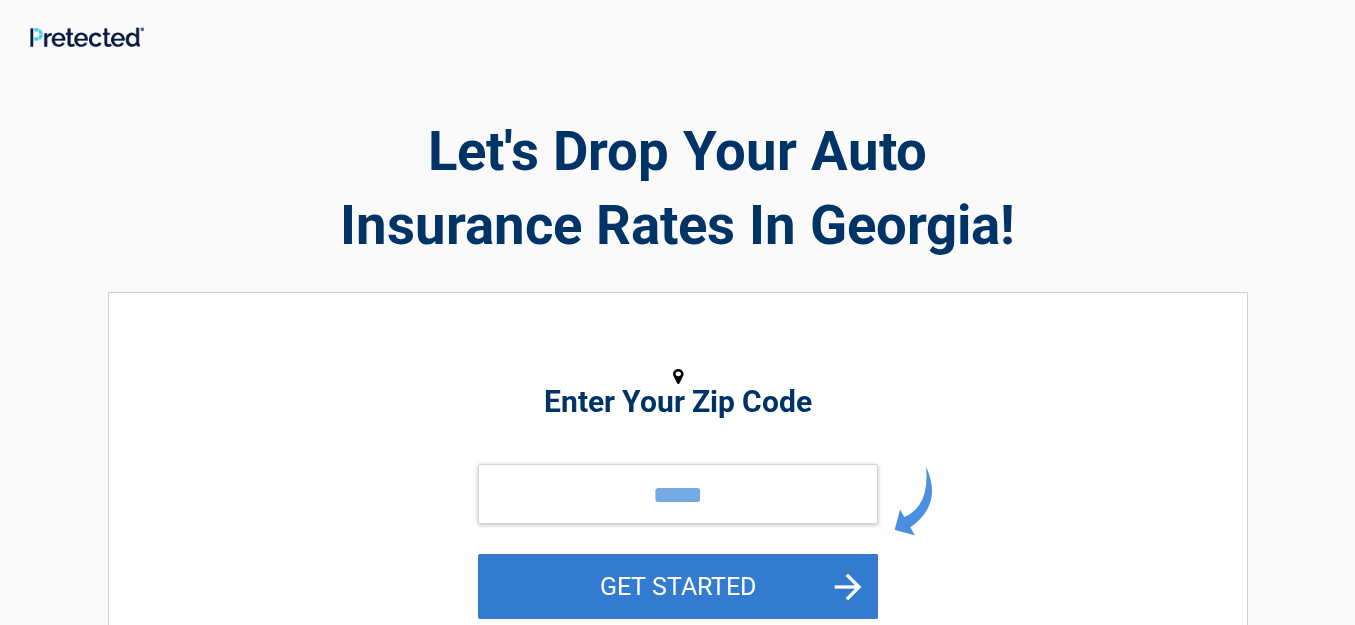 click on "GET STARTED" at bounding box center (678, 586) 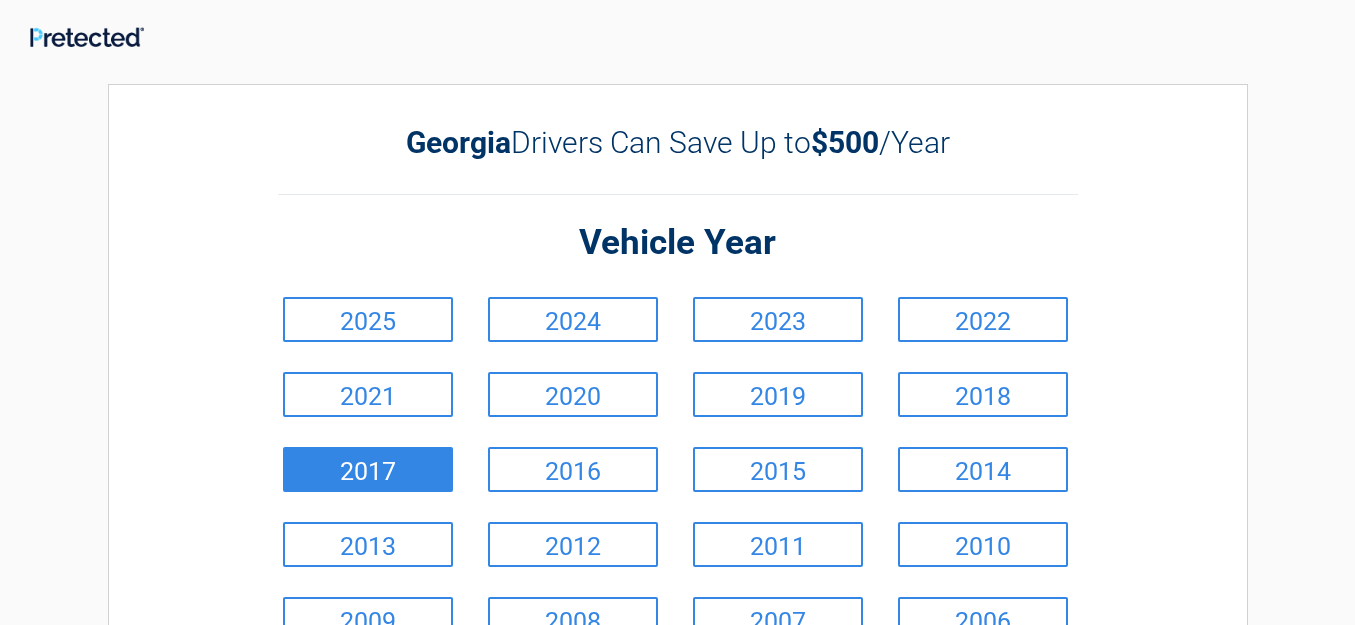 click on "2017" at bounding box center [368, 469] 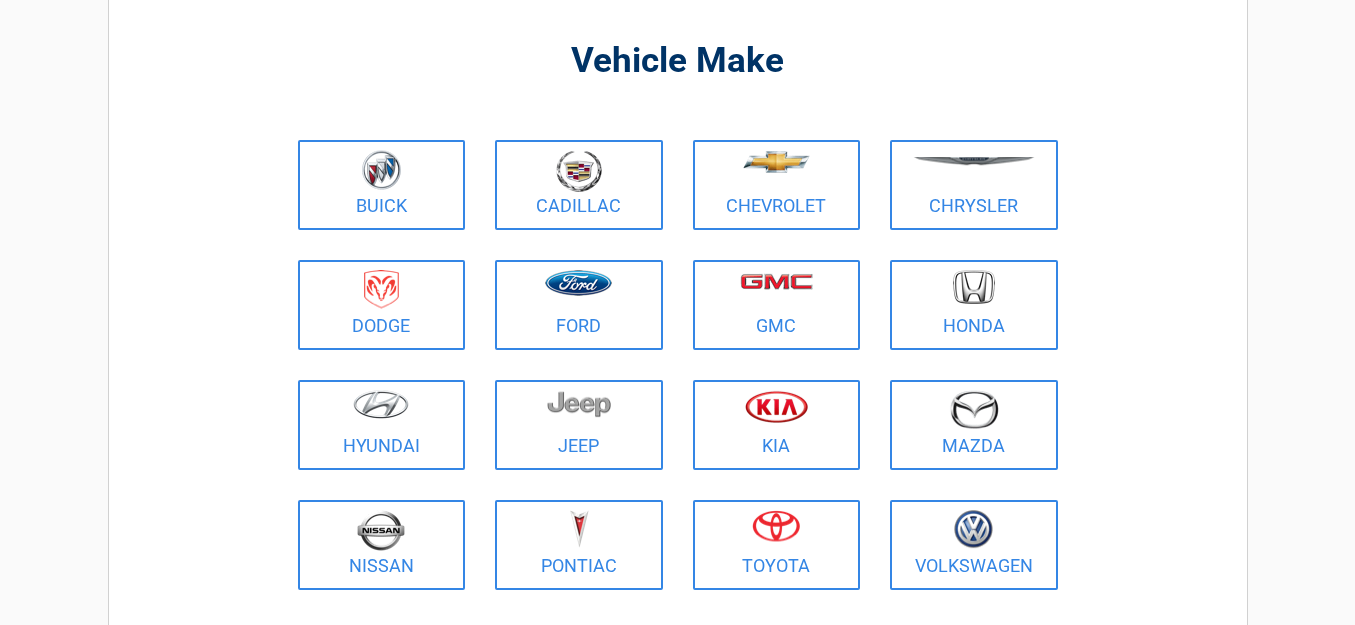 scroll, scrollTop: 93, scrollLeft: 0, axis: vertical 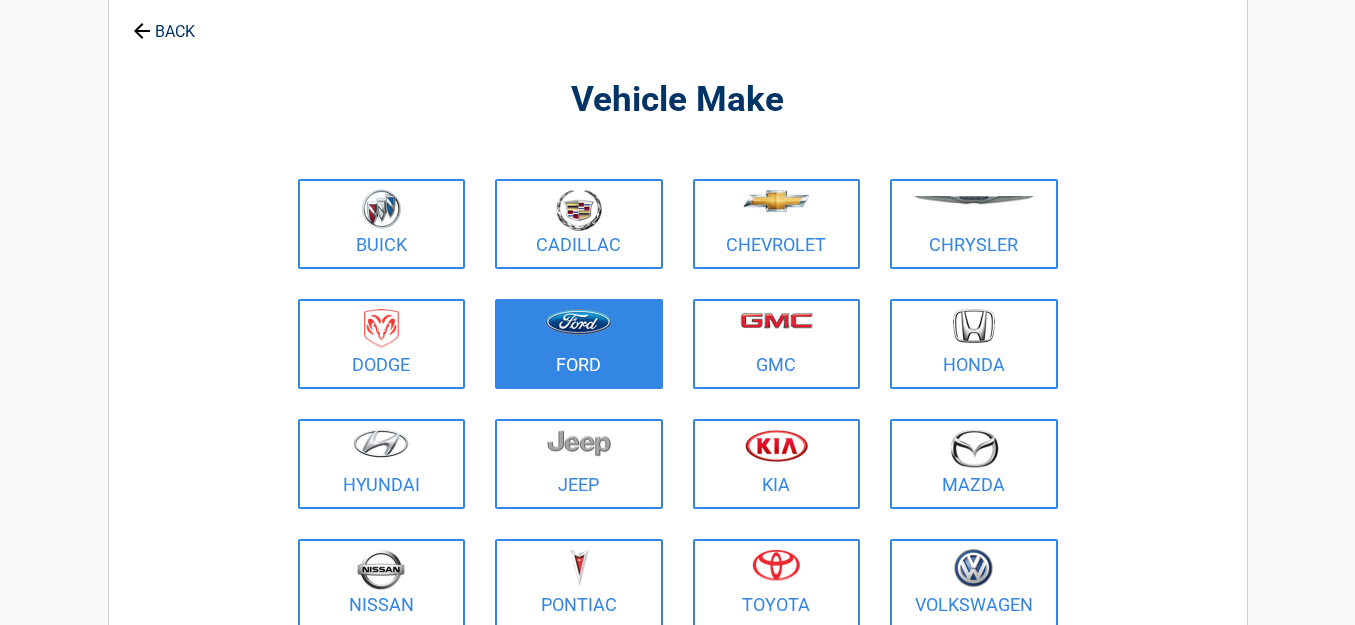 click at bounding box center [579, 331] 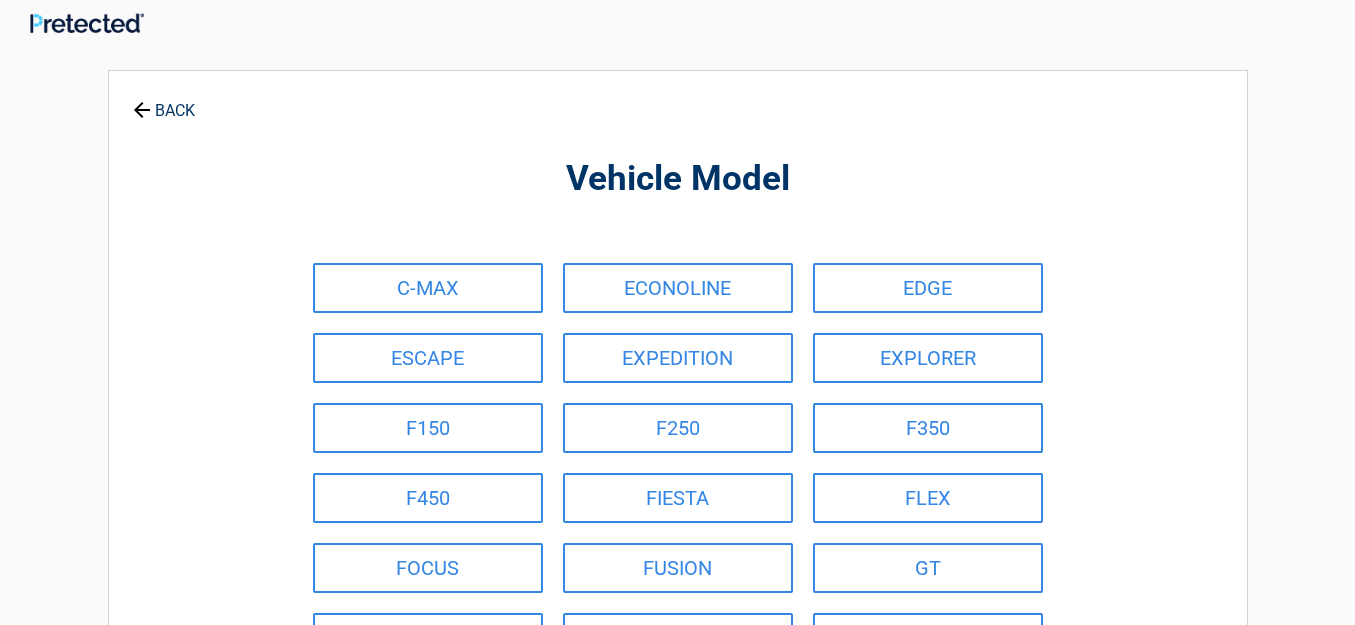 scroll, scrollTop: 0, scrollLeft: 0, axis: both 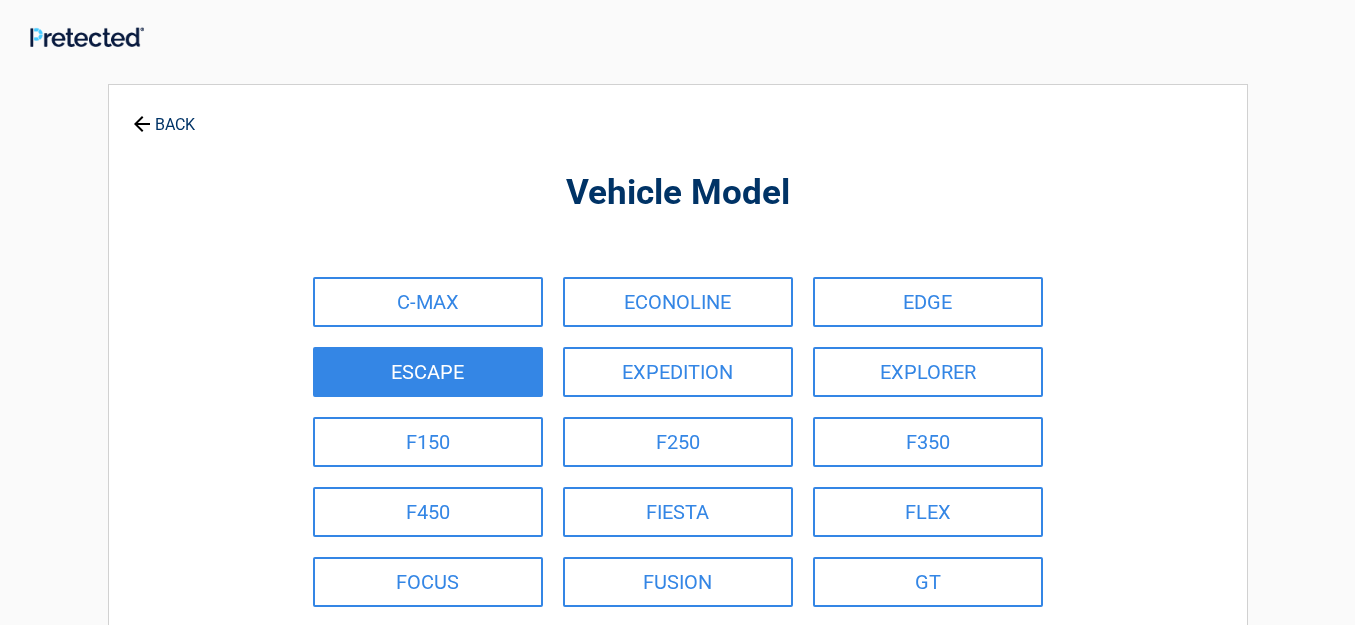 click on "ESCAPE" at bounding box center [428, 372] 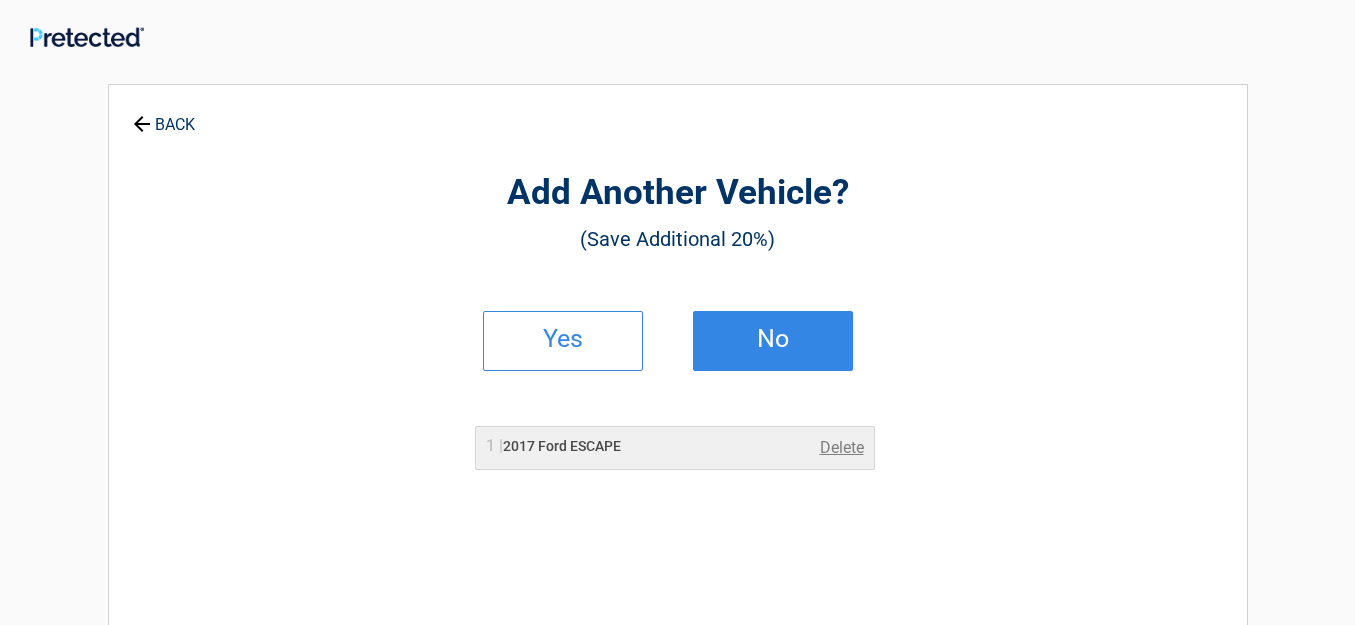 click on "No" at bounding box center (773, 339) 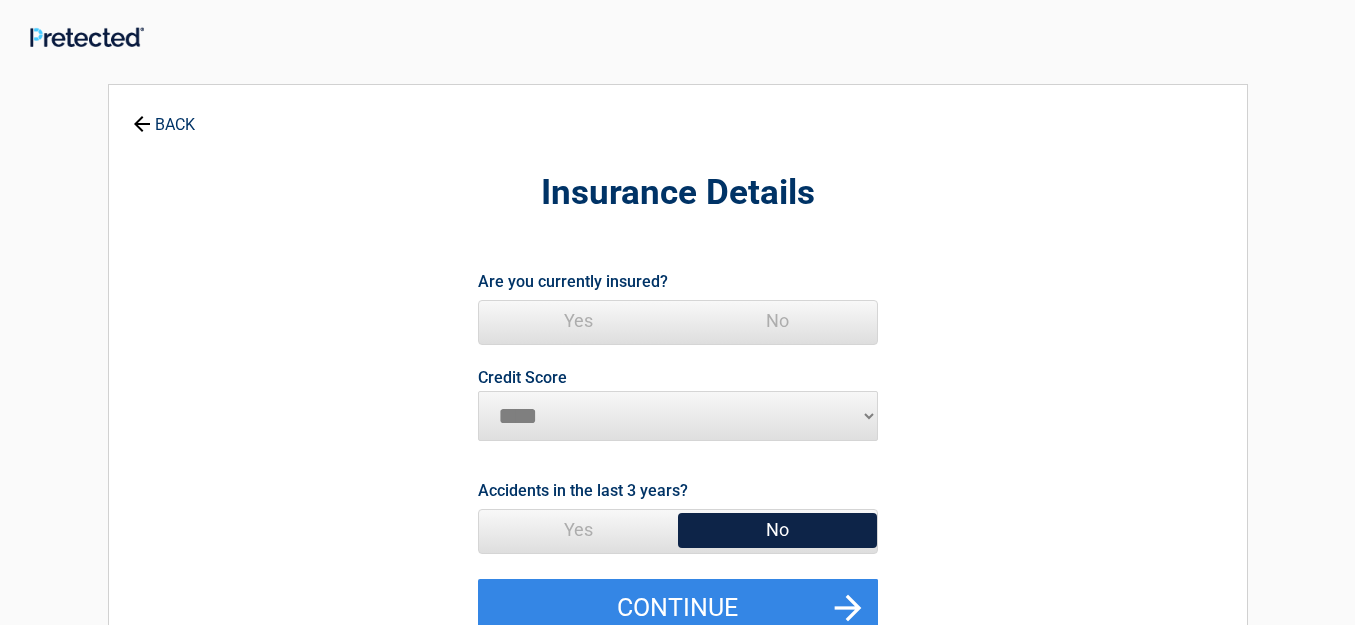 click on "*********
****
*******
****" at bounding box center [678, 416] 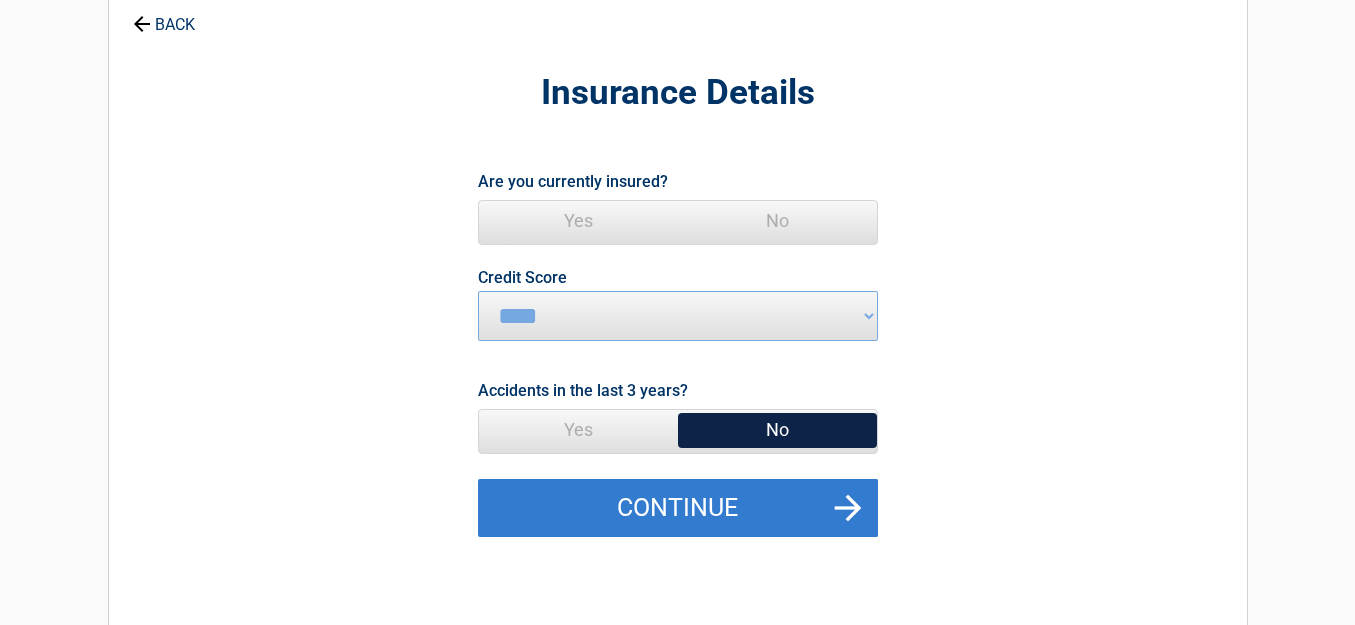 click on "Continue" at bounding box center (678, 508) 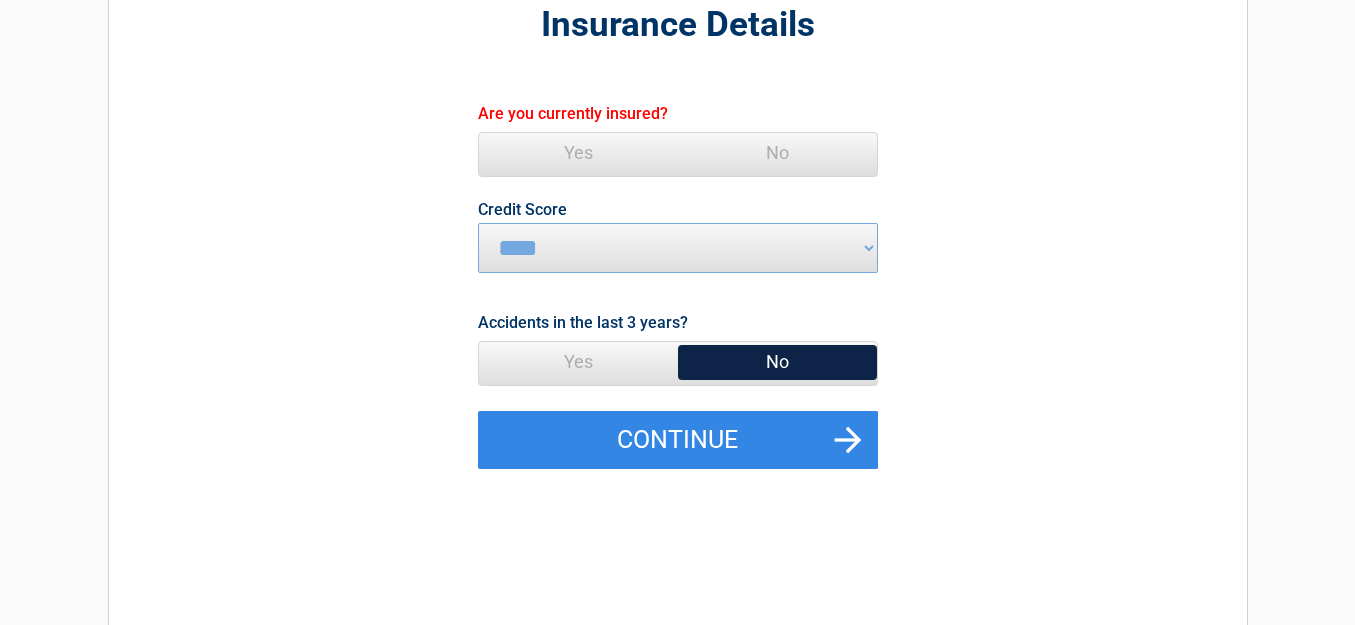 scroll, scrollTop: 200, scrollLeft: 0, axis: vertical 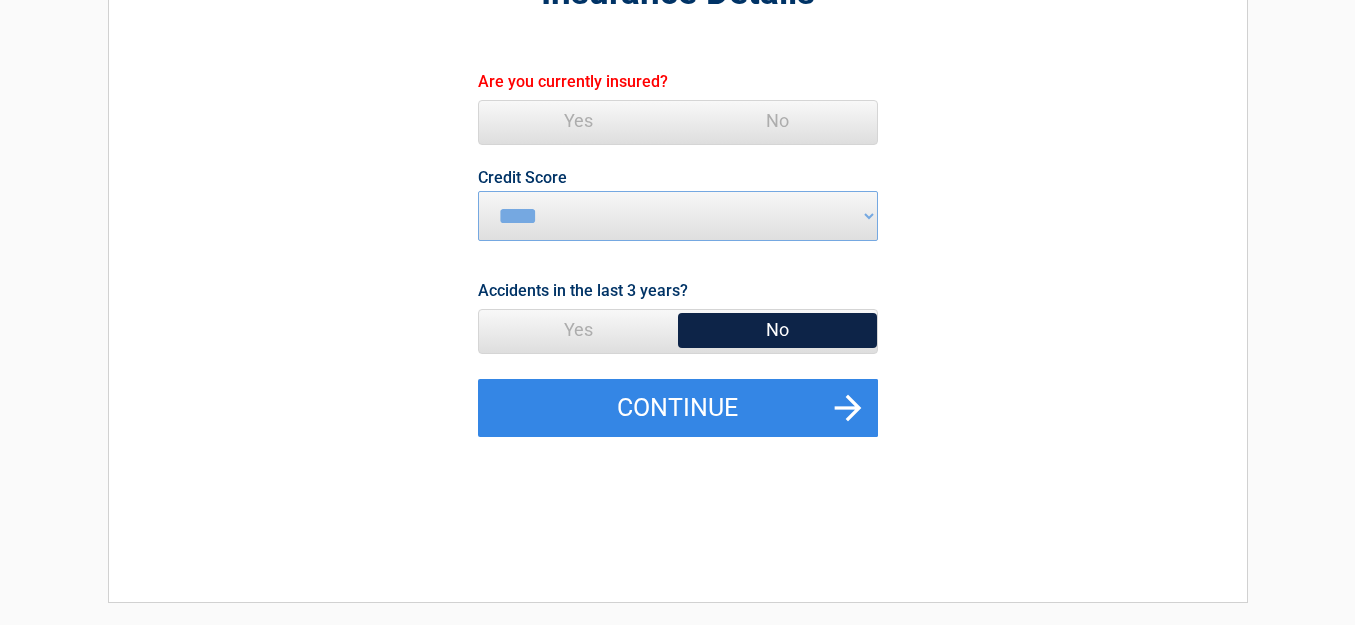 click on "Yes" at bounding box center [578, 121] 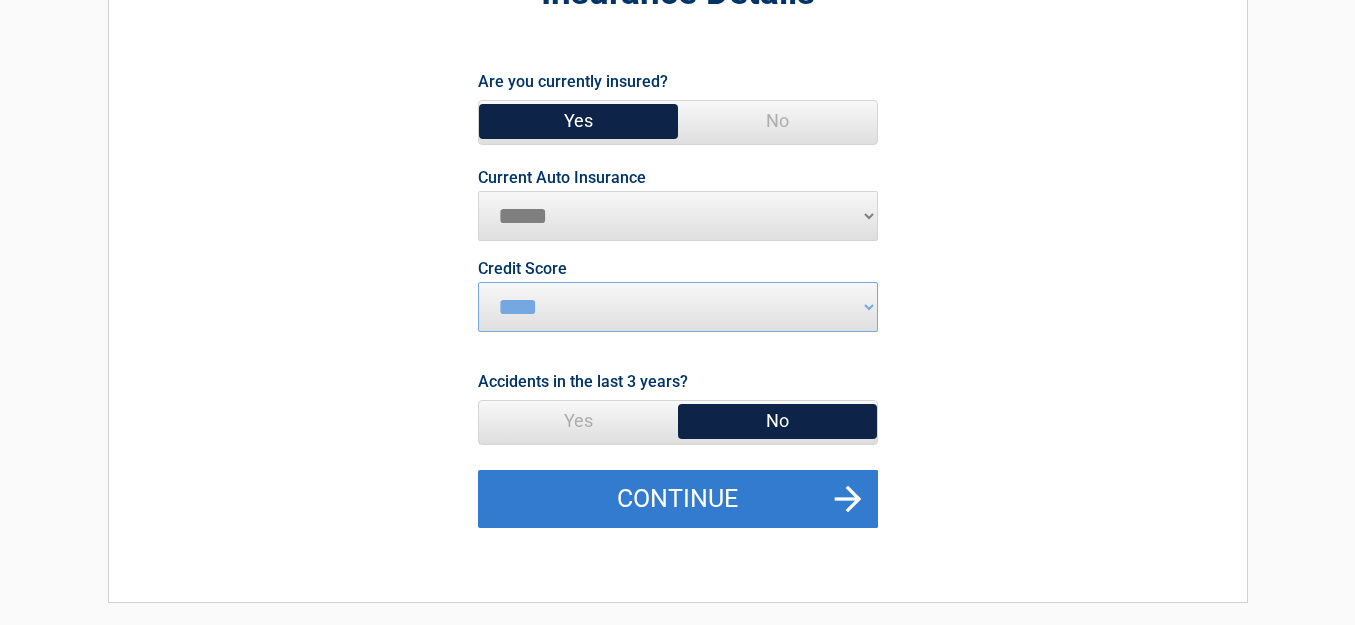 click on "Continue" at bounding box center [678, 499] 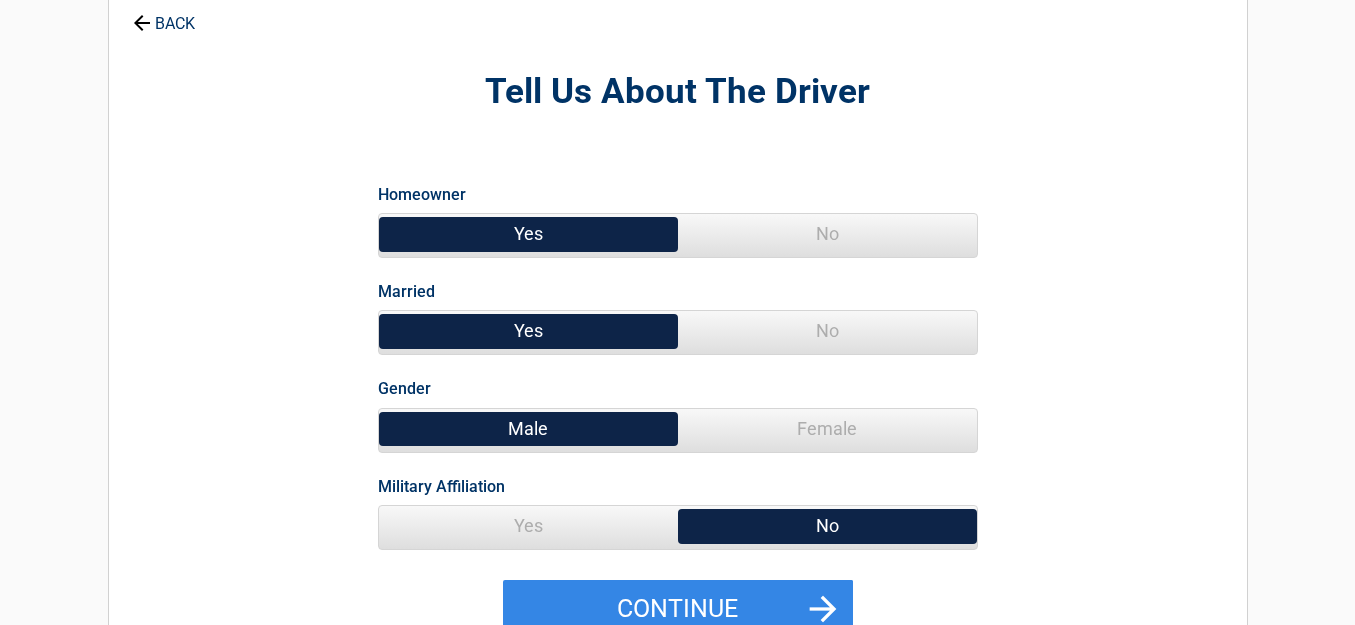 scroll, scrollTop: 0, scrollLeft: 0, axis: both 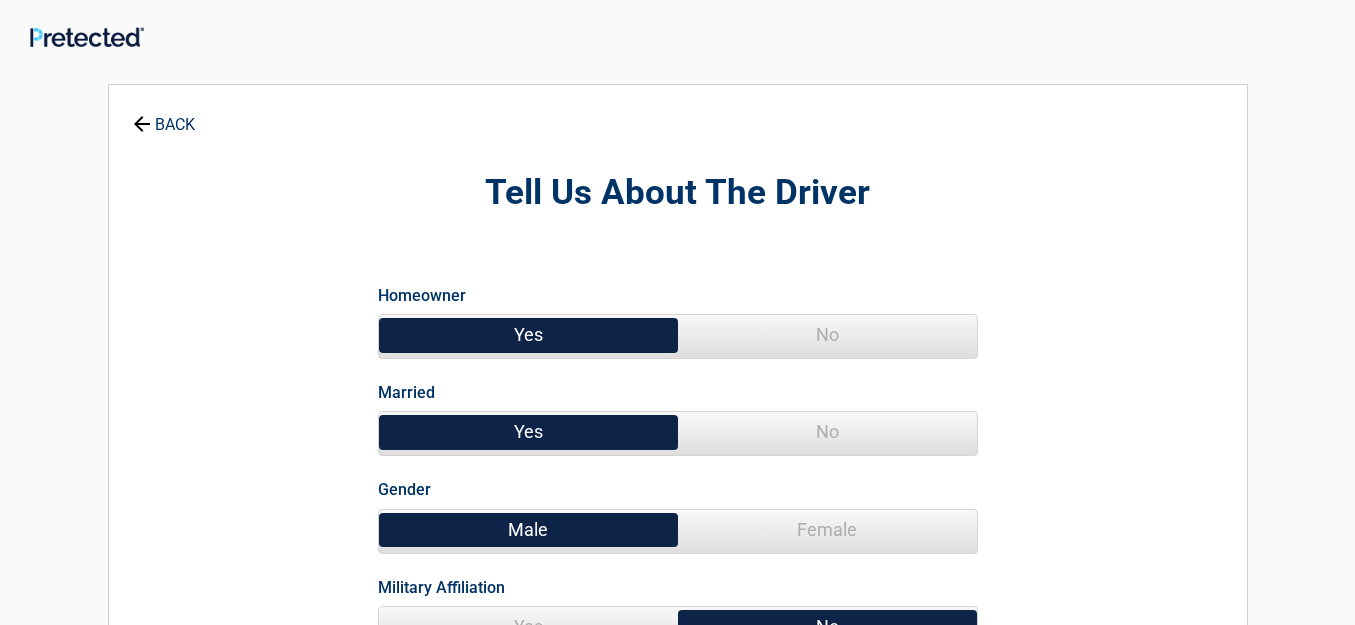 click on "Yes" at bounding box center [528, 335] 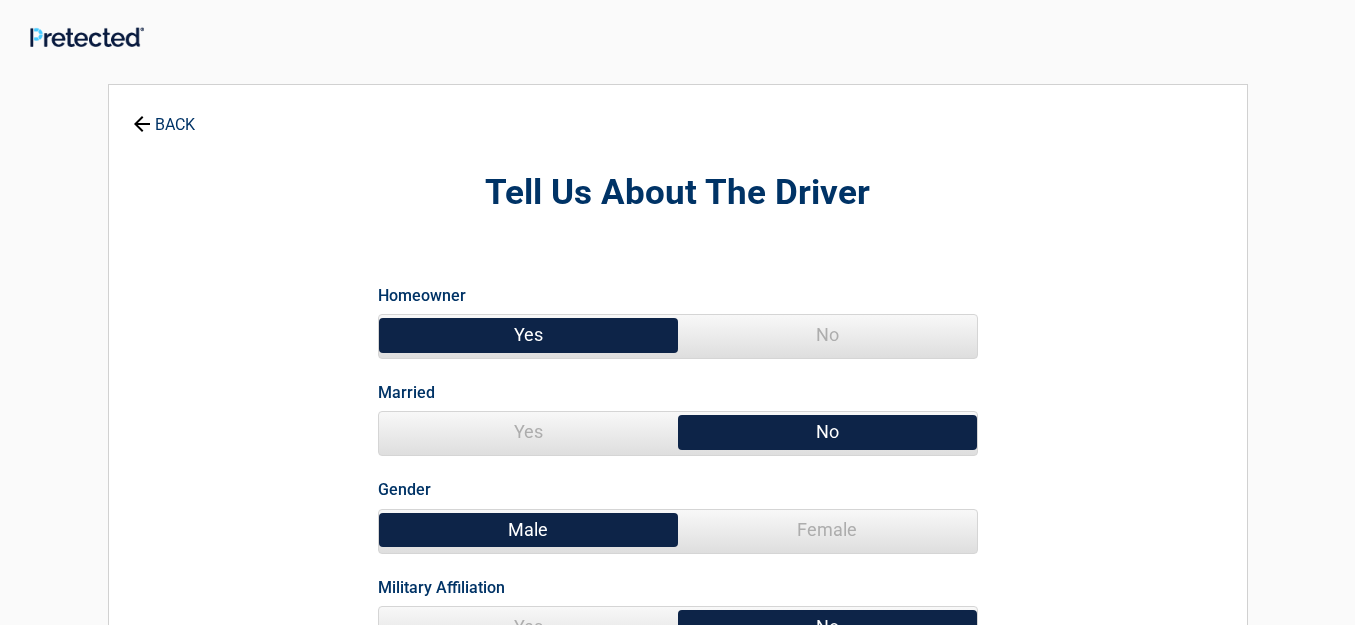 click on "Female" at bounding box center [827, 530] 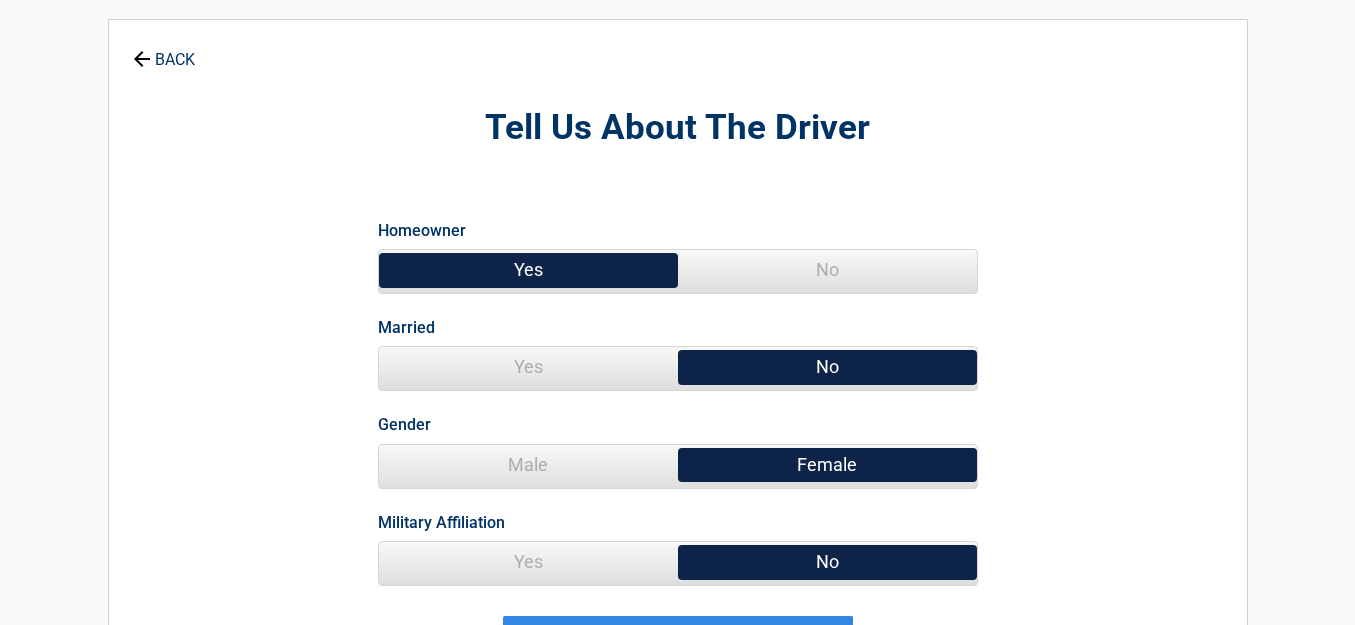 scroll, scrollTop: 100, scrollLeft: 0, axis: vertical 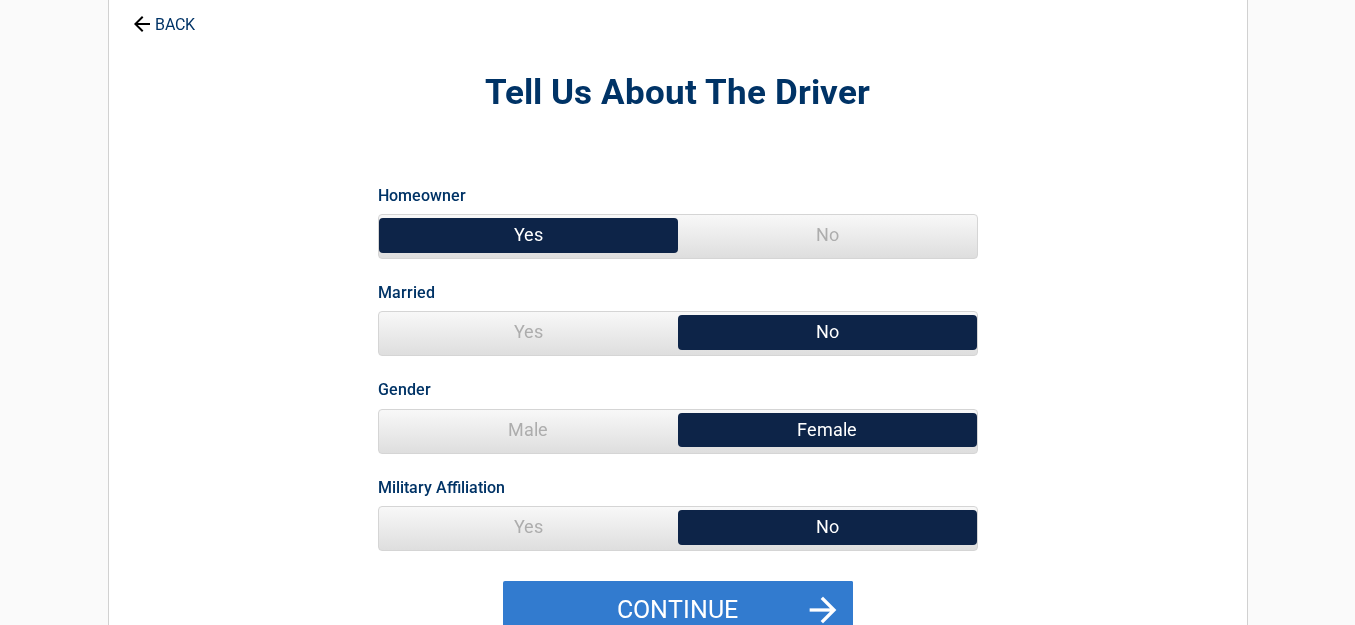 click on "Continue" at bounding box center [678, 610] 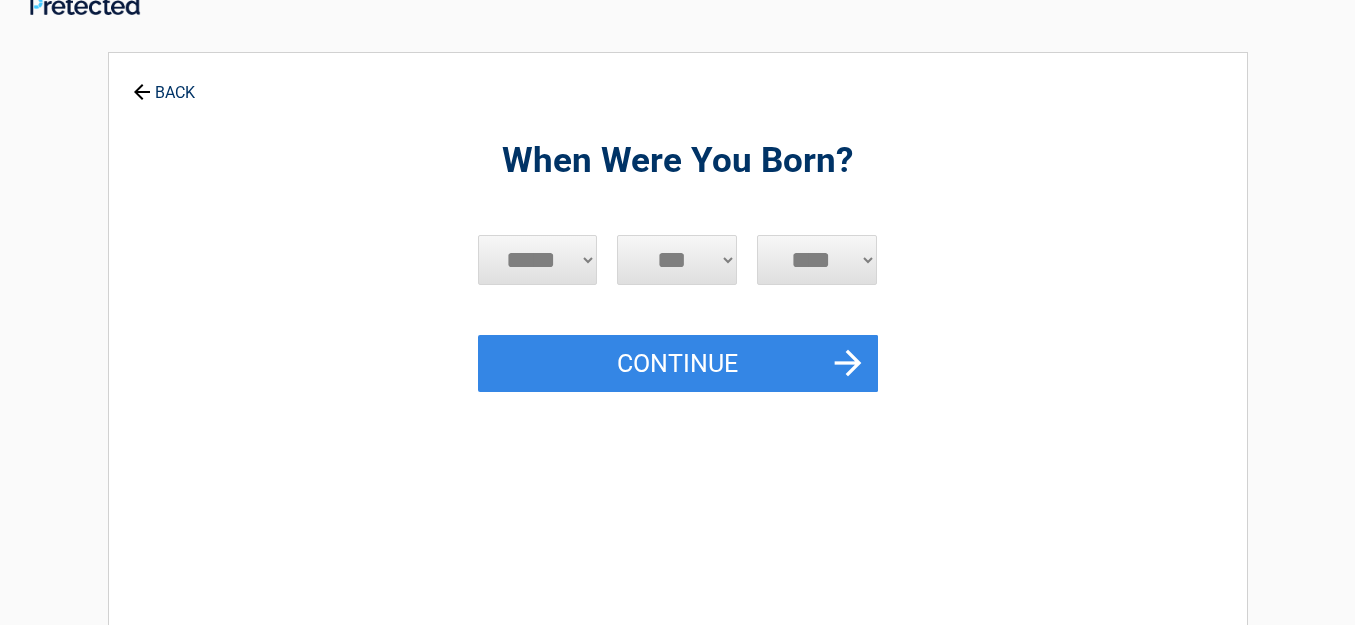 scroll, scrollTop: 0, scrollLeft: 0, axis: both 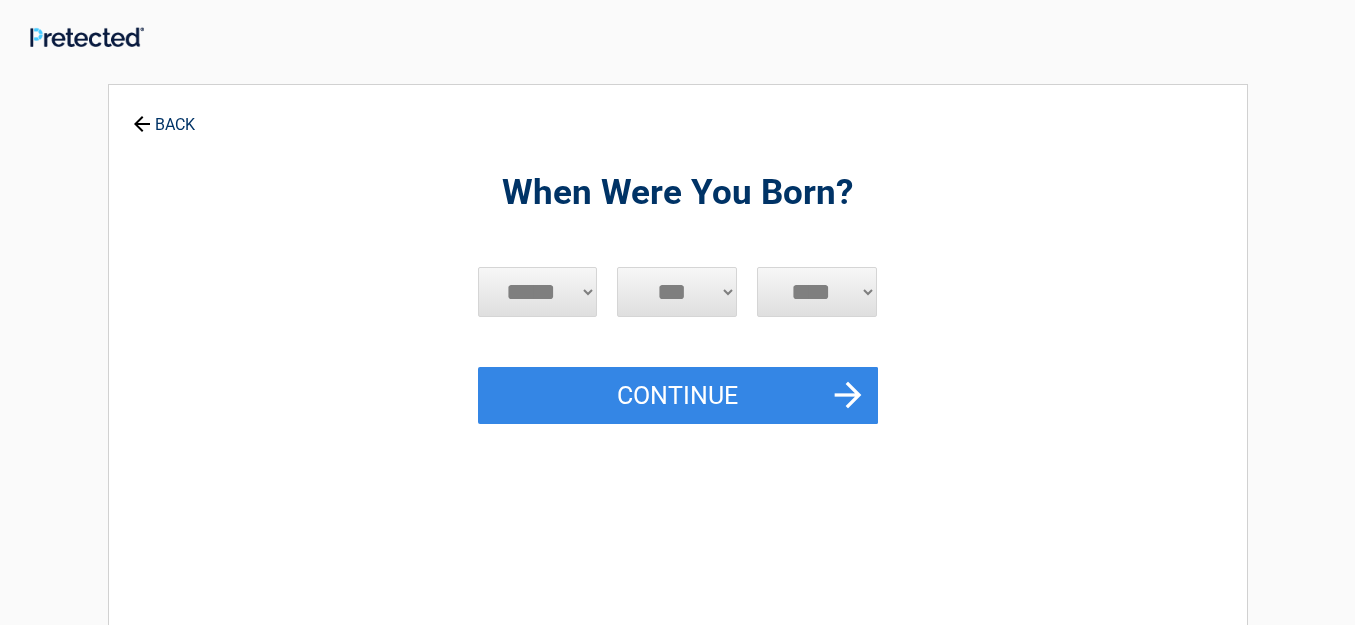 click on "*****
***
***
***
***
***
***
***
***
***
***
***
***" at bounding box center [538, 292] 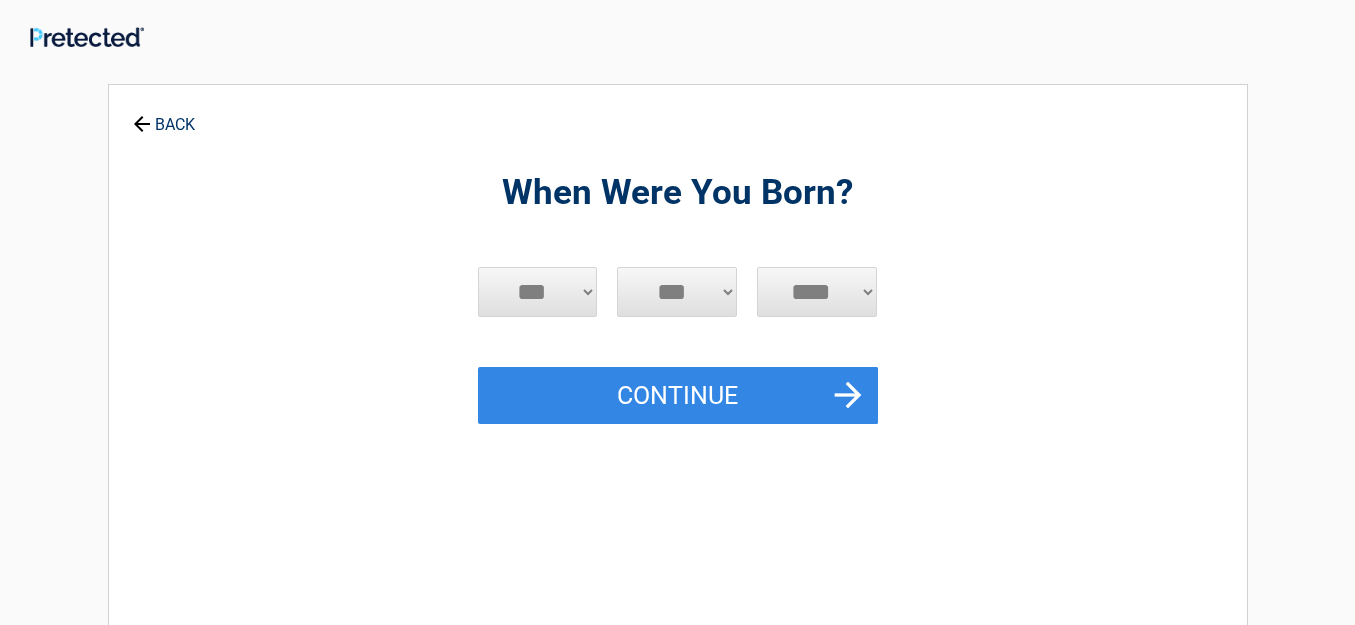 click on "*****
***
***
***
***
***
***
***
***
***
***
***
***" at bounding box center [538, 292] 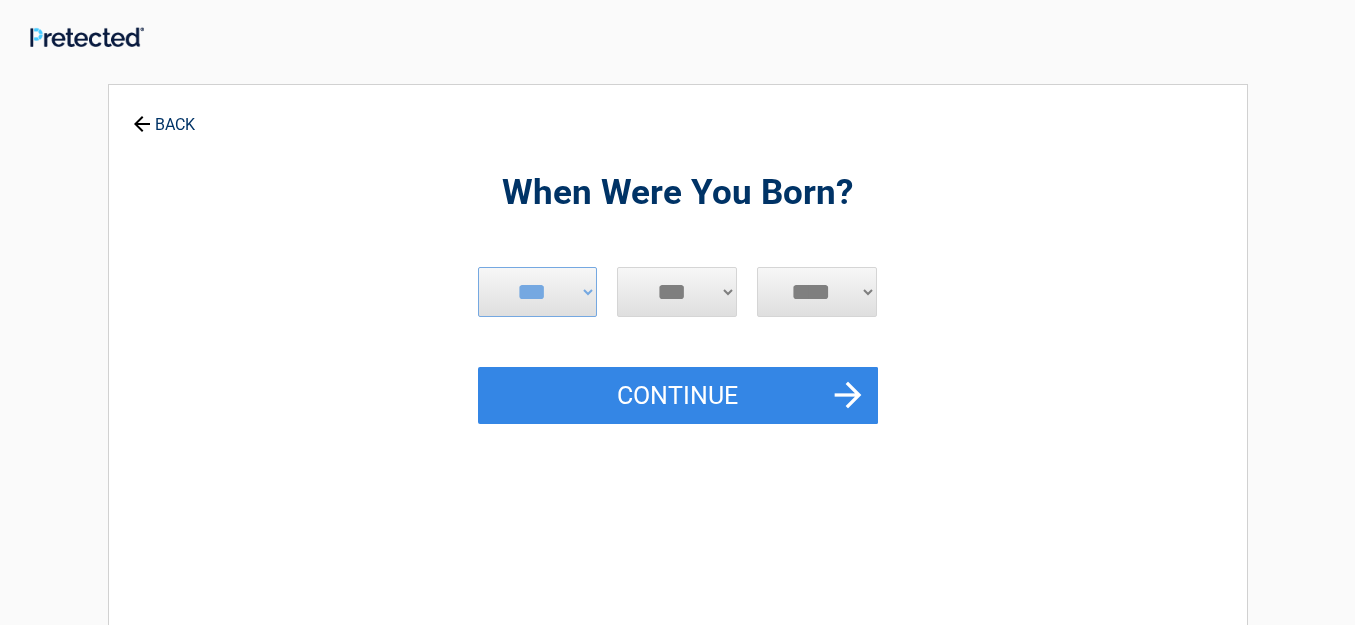 click on "*** * * * * * * * * * ** ** ** ** ** ** ** ** ** ** ** ** ** ** ** ** ** ** ** ** **" at bounding box center [677, 292] 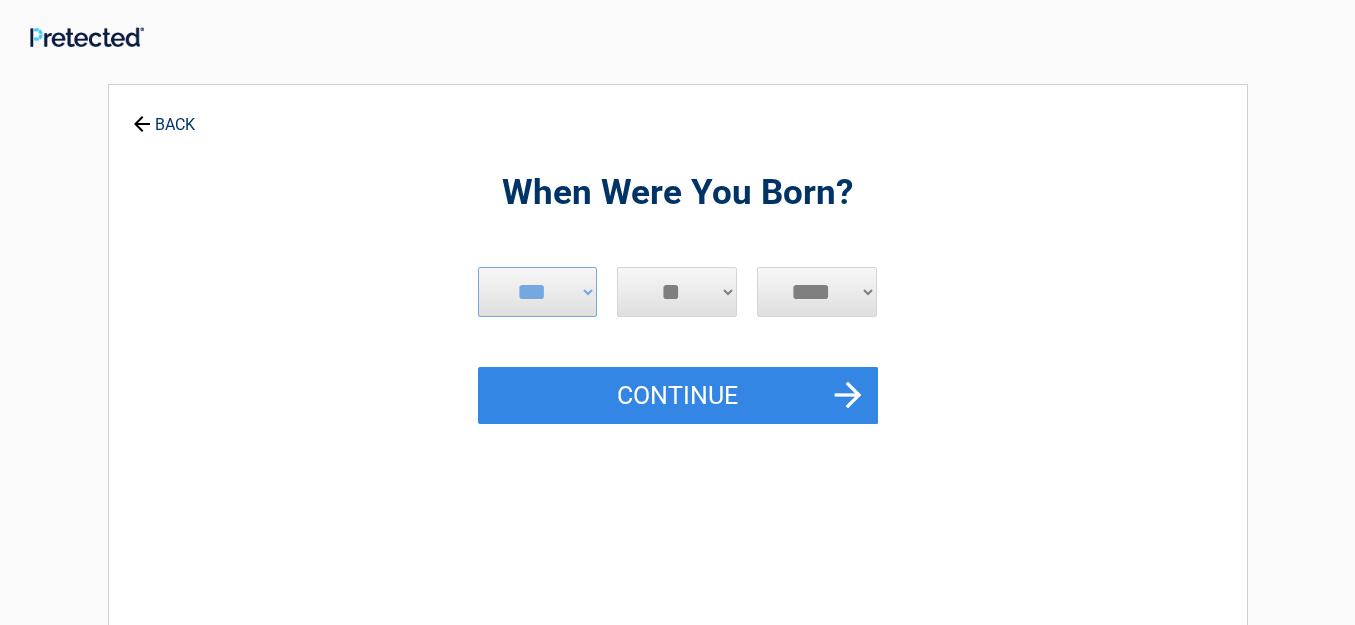 click on "*** * * * * * * * * * ** ** ** ** ** ** ** ** ** ** ** ** ** ** ** ** ** ** ** ** **" at bounding box center [677, 292] 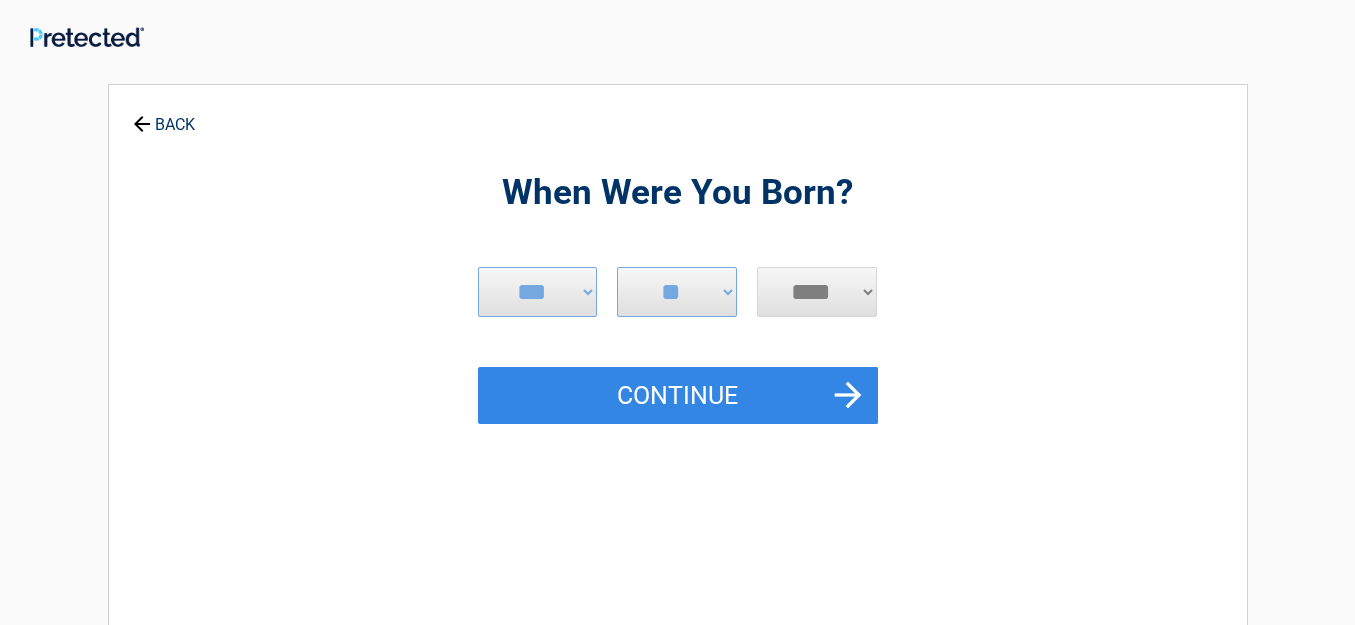 click on "****
****
****
****
****
****
****
****
****
****
****
****
****
****
****
****
****
****
****
****
****
****
****
****
****
****
****
****
****
****
****
****
****
****
****
****
****
****
****
****
****
****
****
****
****
****
****
****
****
****
****
****
****
****
****
****
****
****
****
****
****
****
****
****" at bounding box center [817, 292] 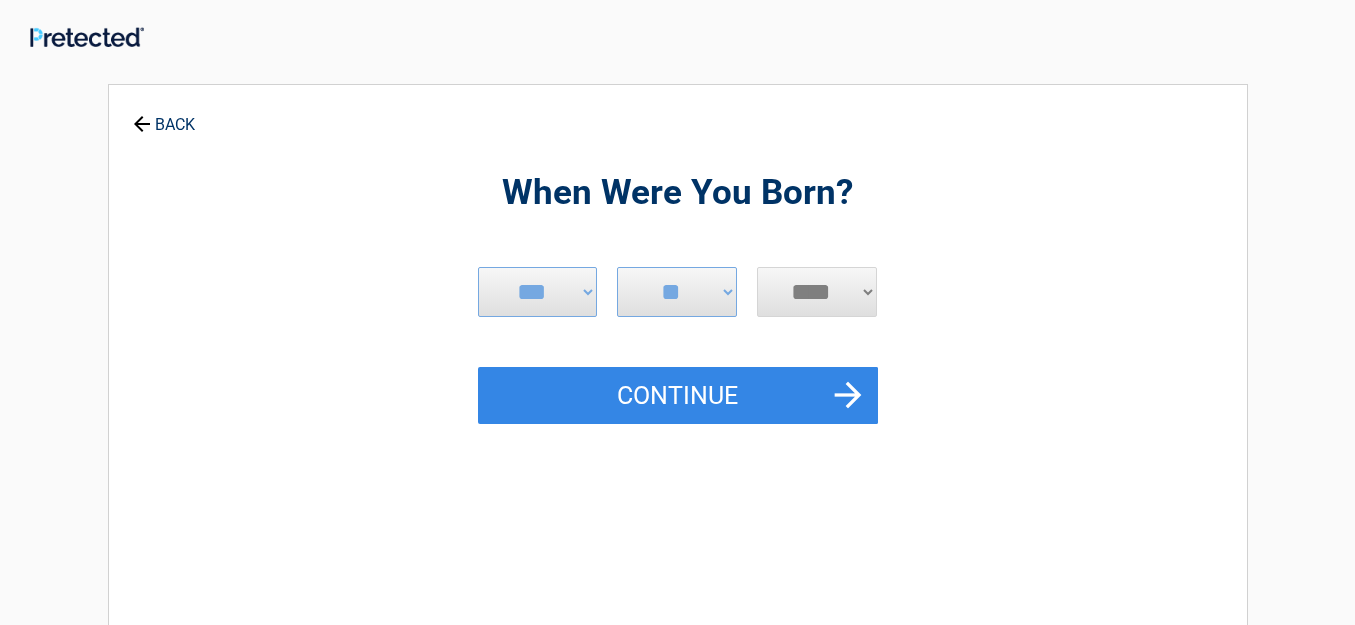 select on "****" 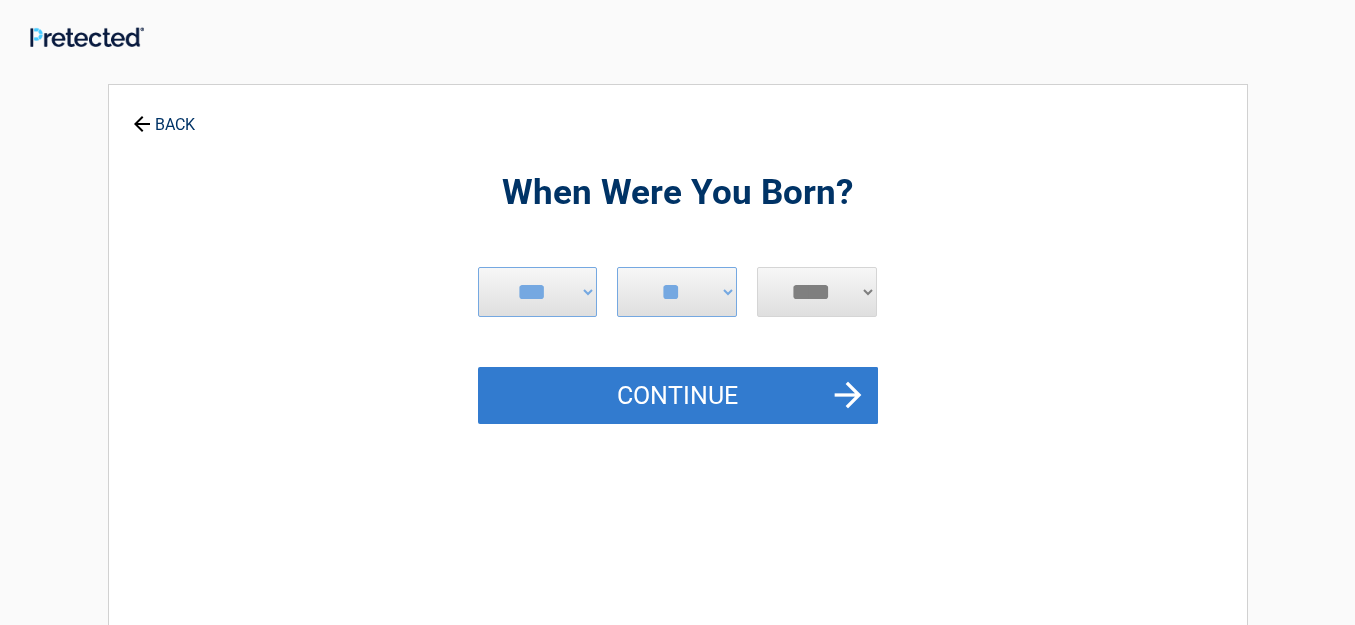 click on "Continue" at bounding box center (678, 396) 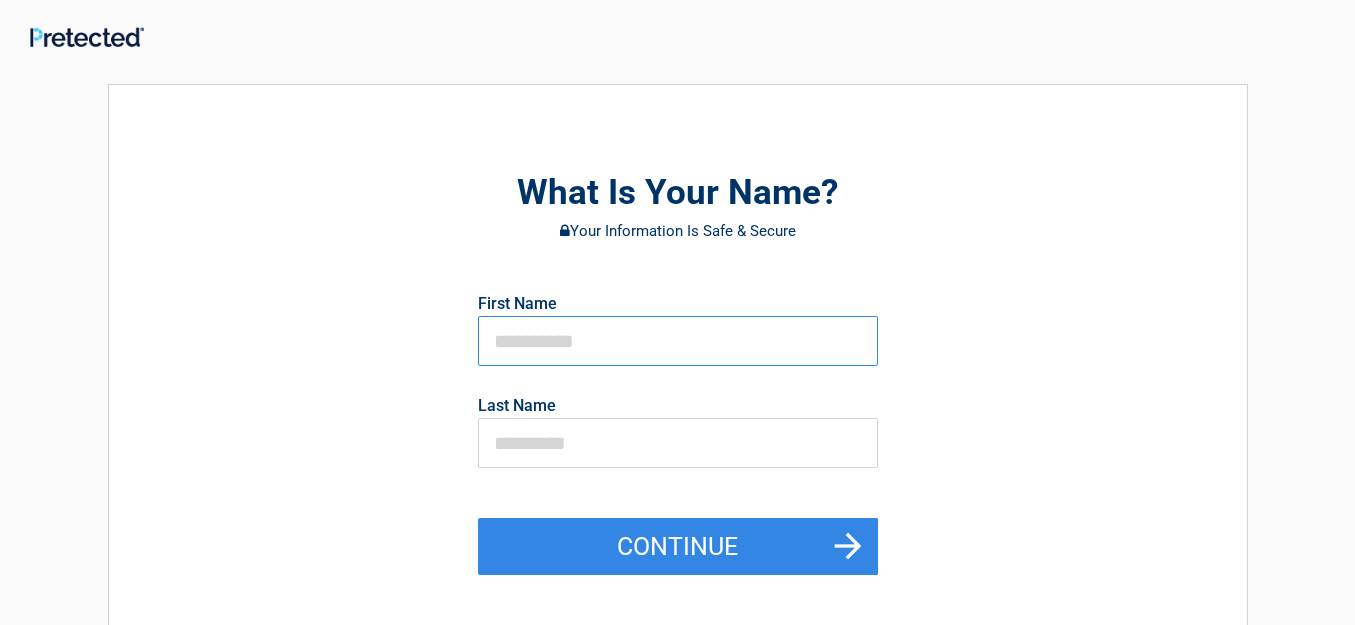 click at bounding box center [678, 341] 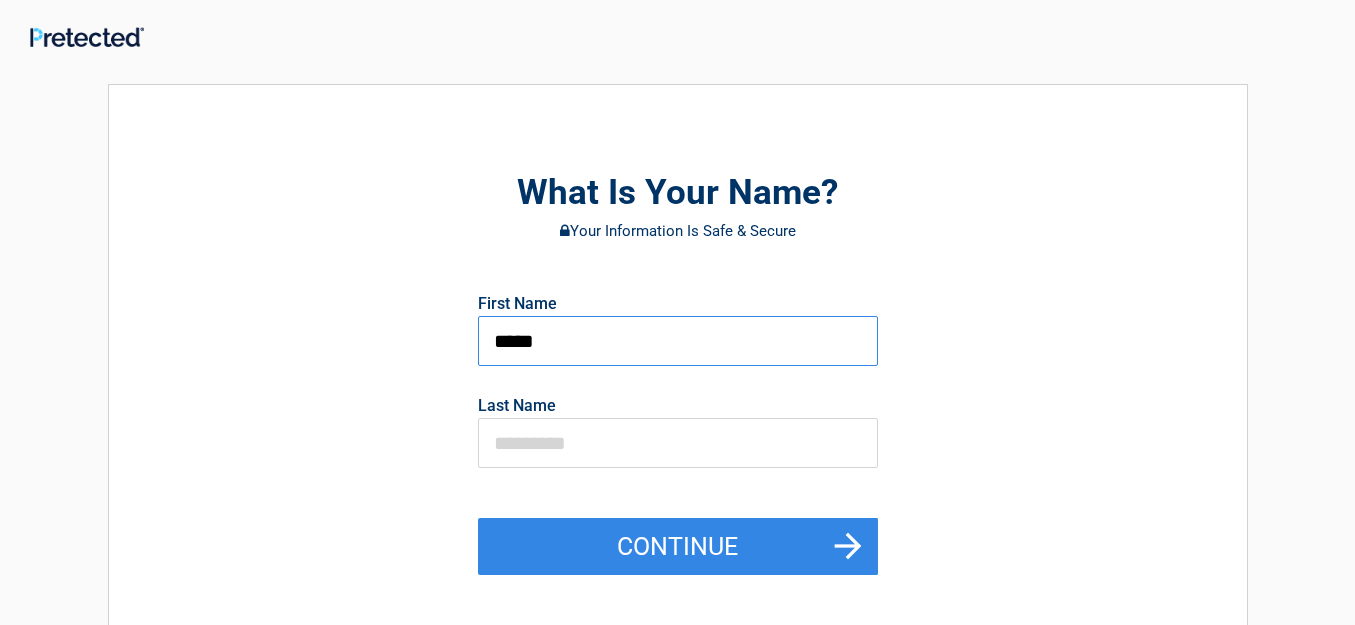 type on "*****" 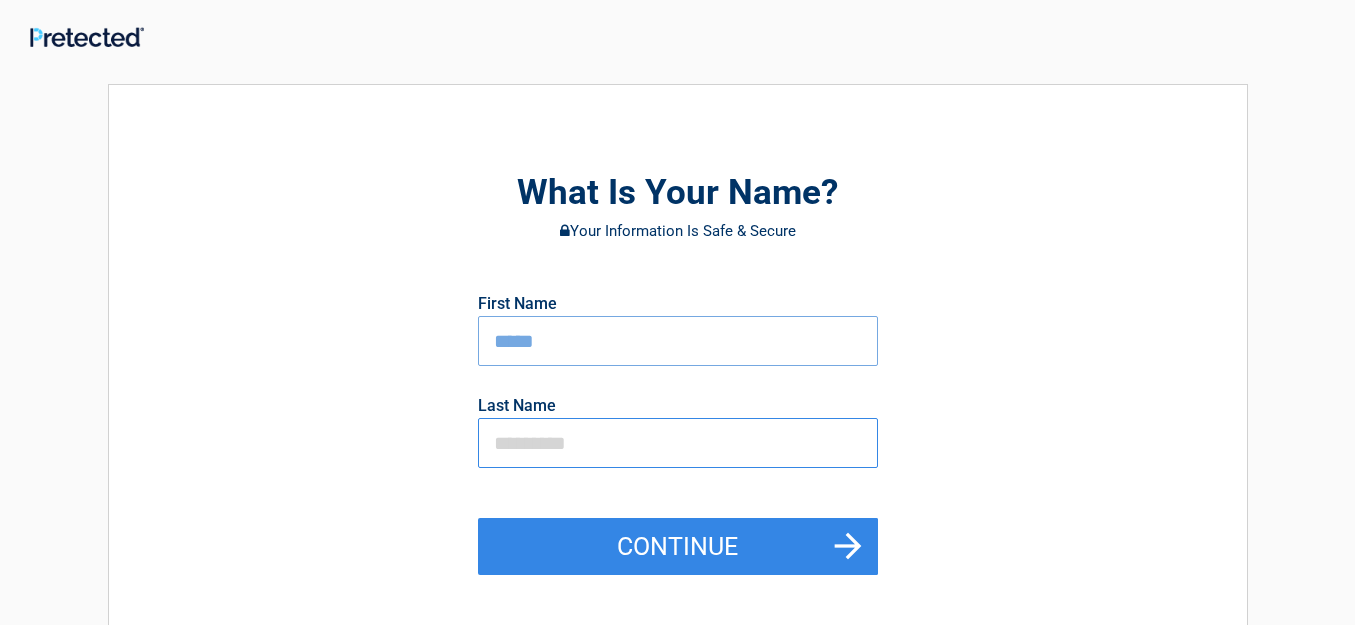click at bounding box center [678, 443] 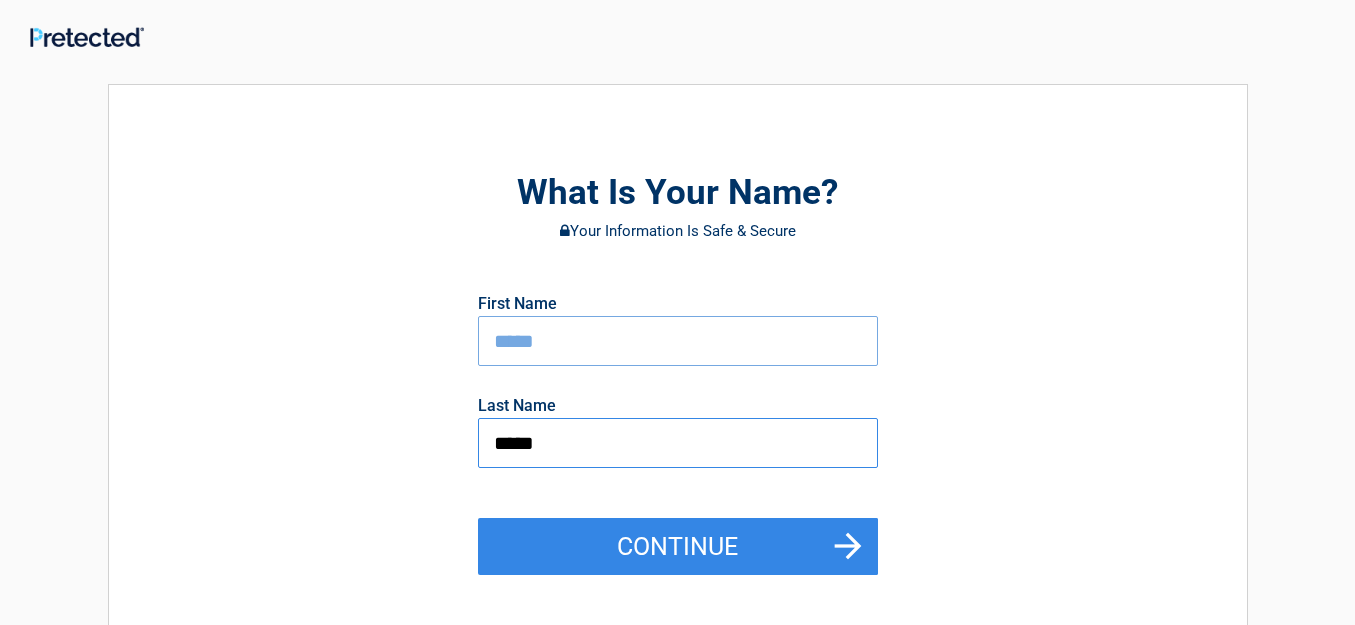 type on "*****" 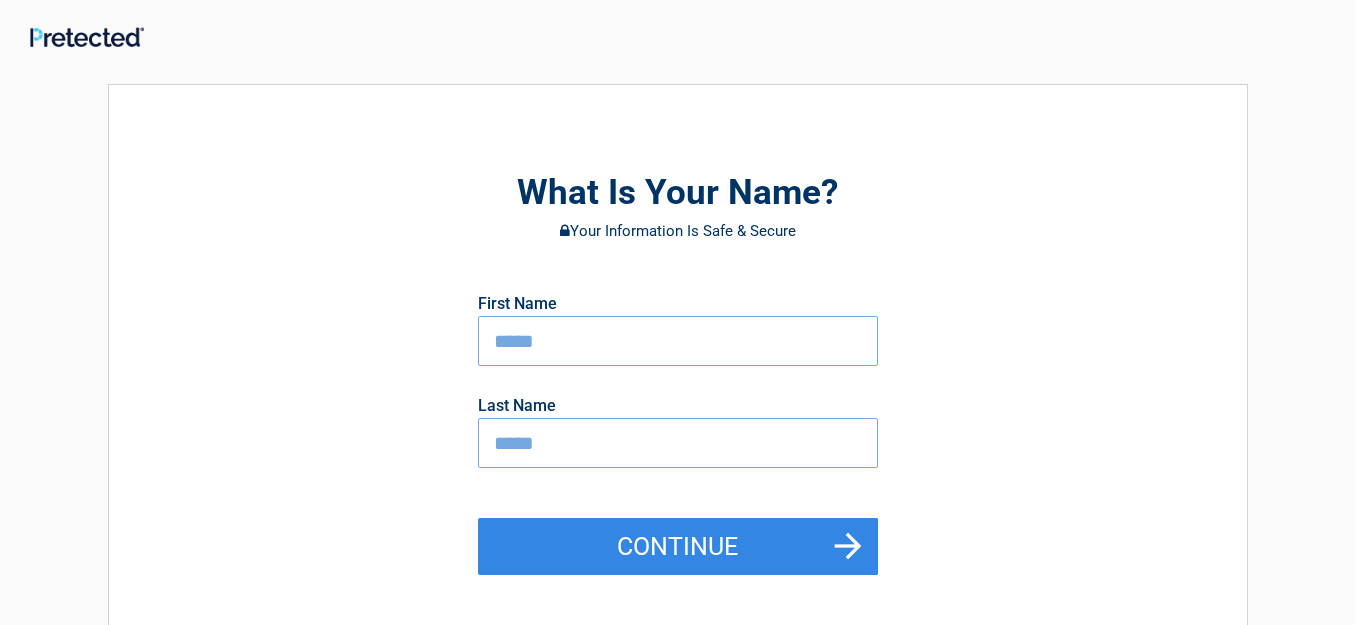 click on "What Is Your Name?
Your Information Is Safe & Secure
First Name
*****
Last Name
*****
Continue" at bounding box center [678, 433] 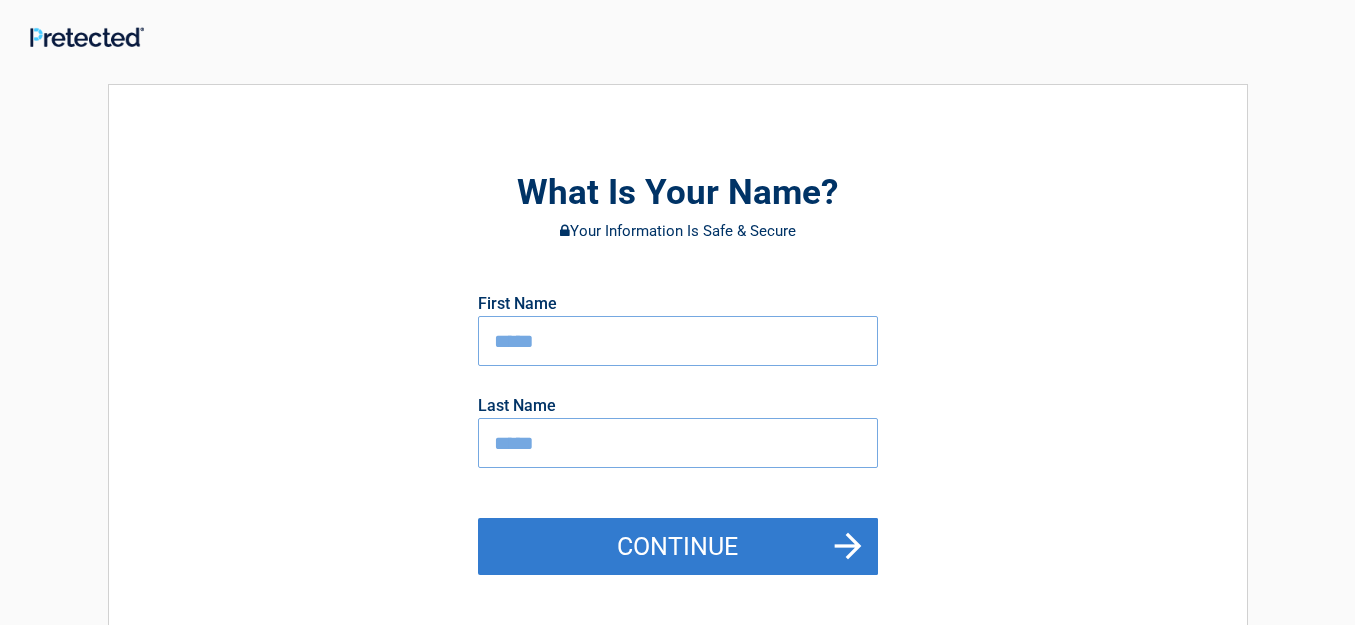 click on "Continue" at bounding box center (678, 547) 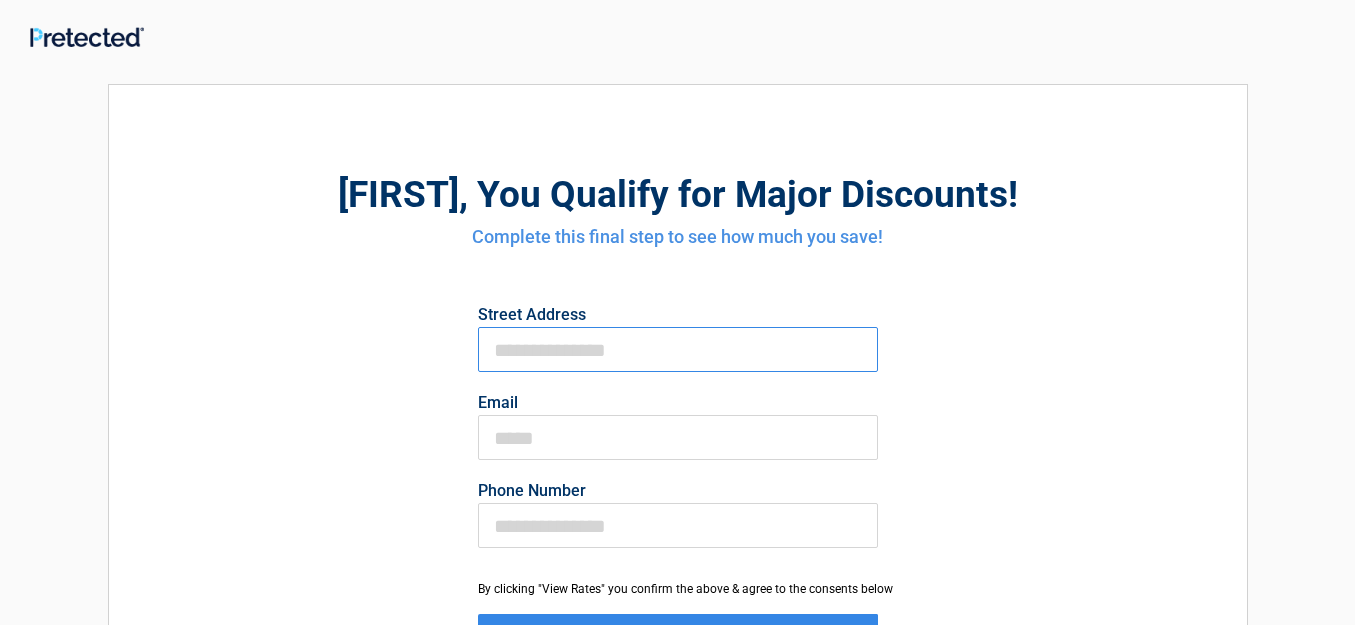 click on "First Name" at bounding box center (678, 349) 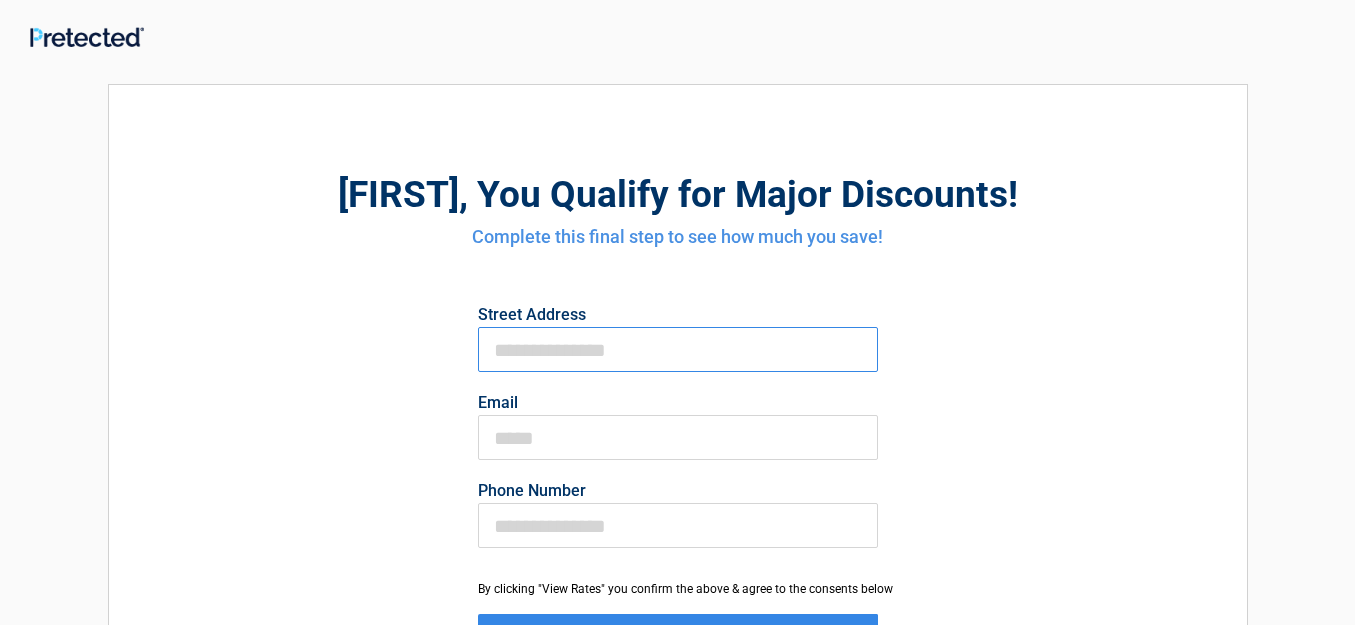 type on "**********" 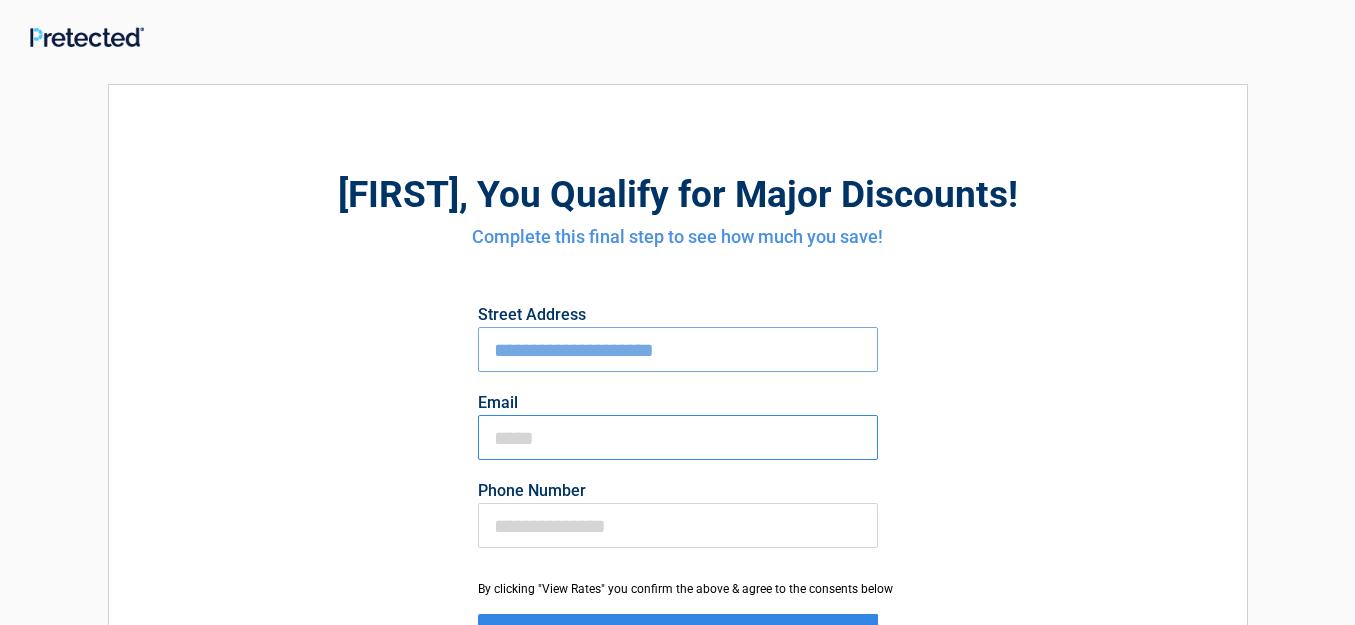 click on "Email" at bounding box center [678, 437] 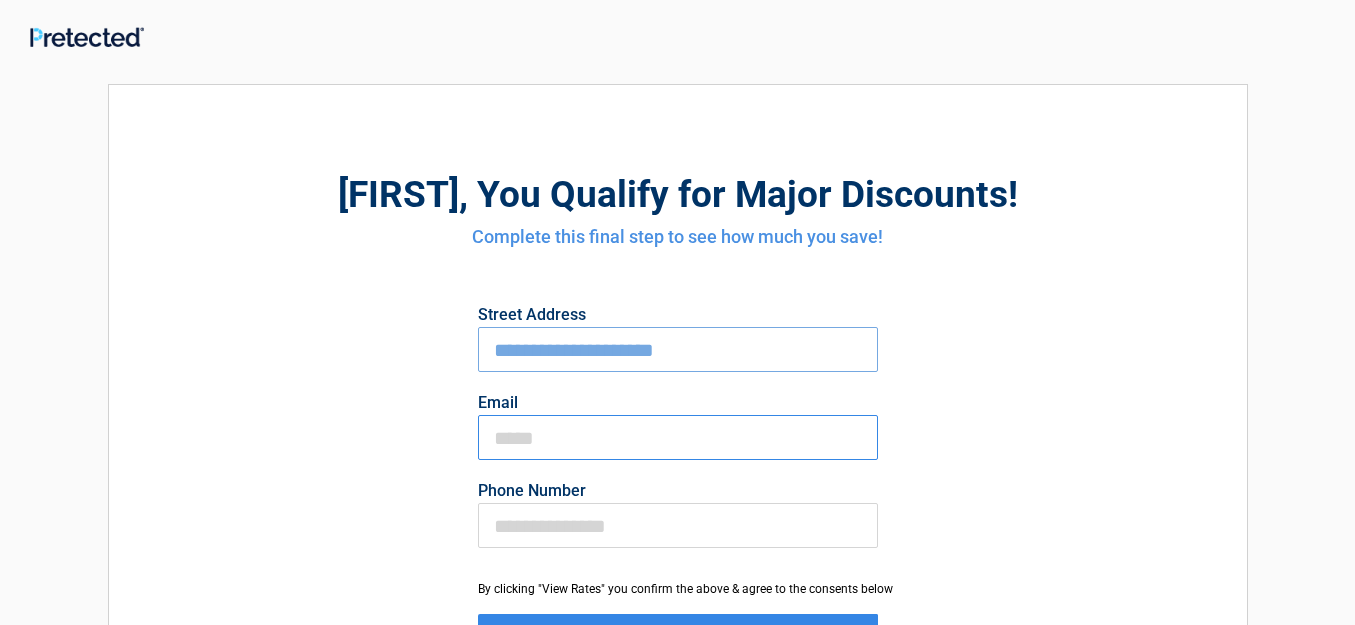 type on "**********" 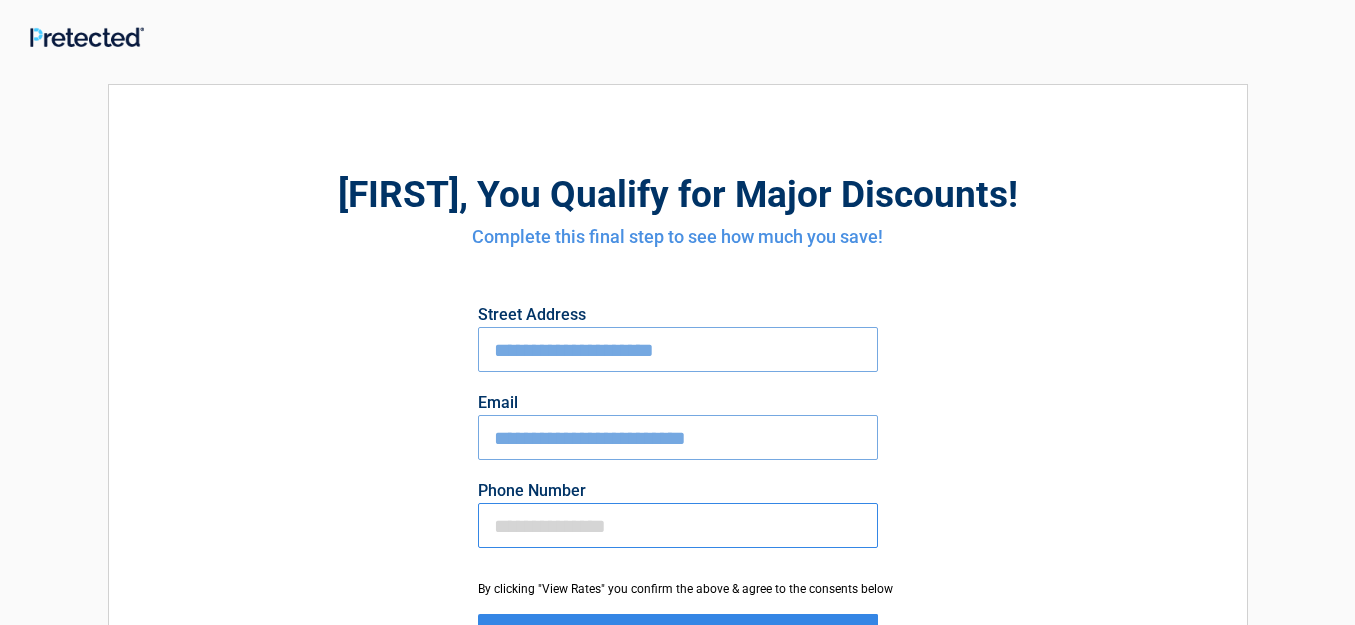 click on "Phone Number" at bounding box center [678, 525] 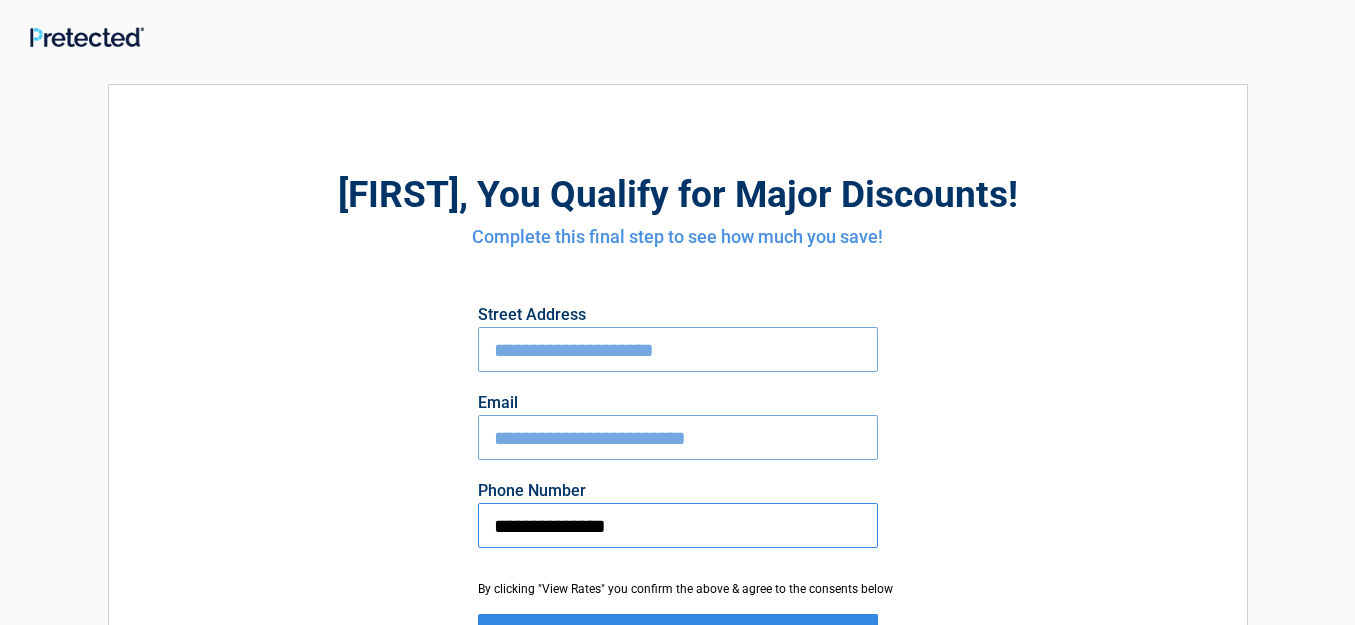 click on "**********" at bounding box center [678, 525] 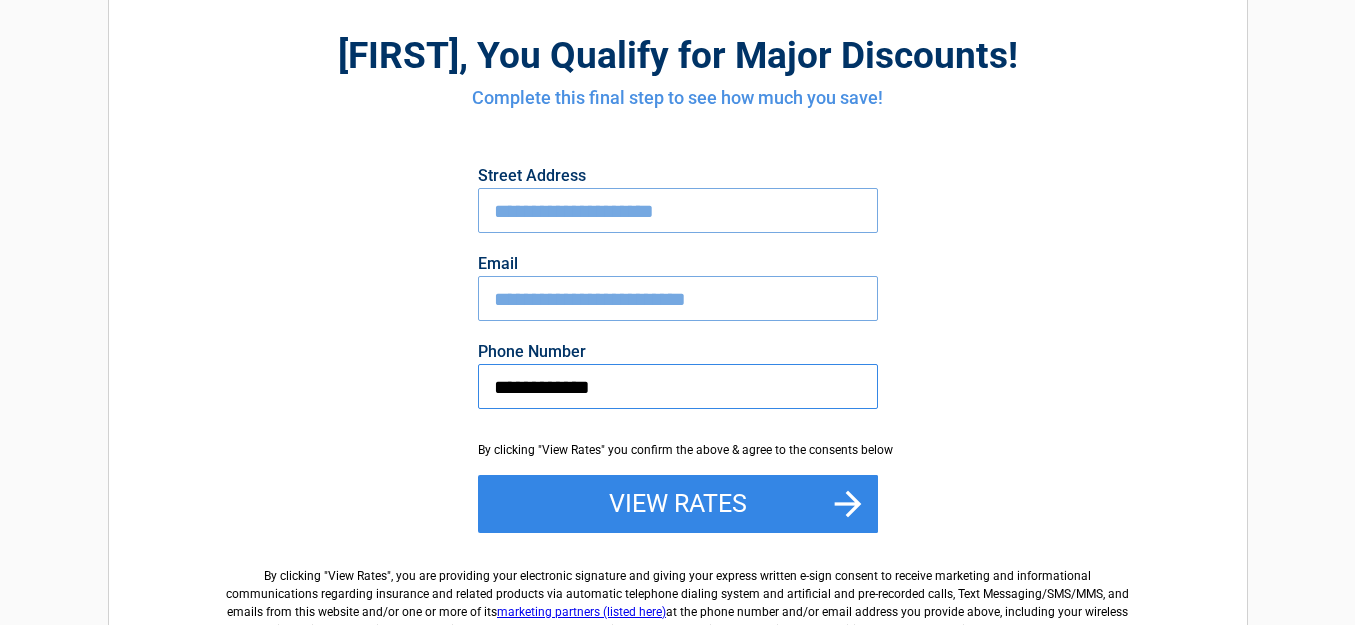 scroll, scrollTop: 200, scrollLeft: 0, axis: vertical 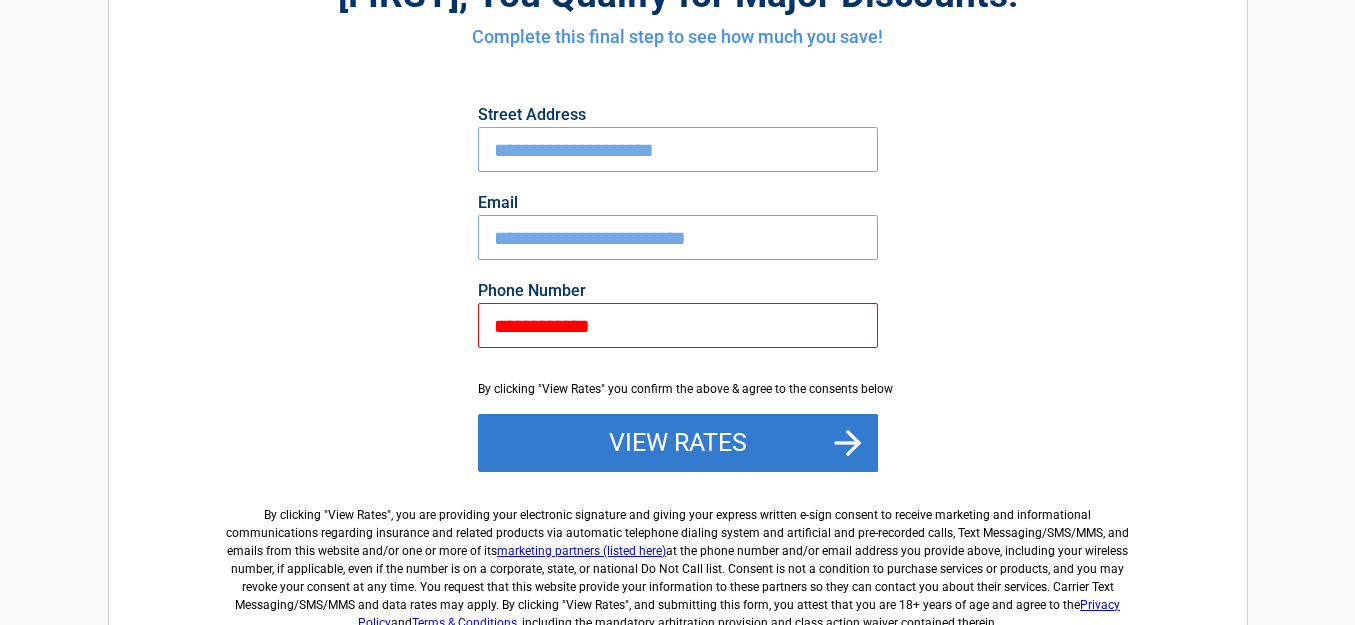 click on "View Rates" at bounding box center (678, 443) 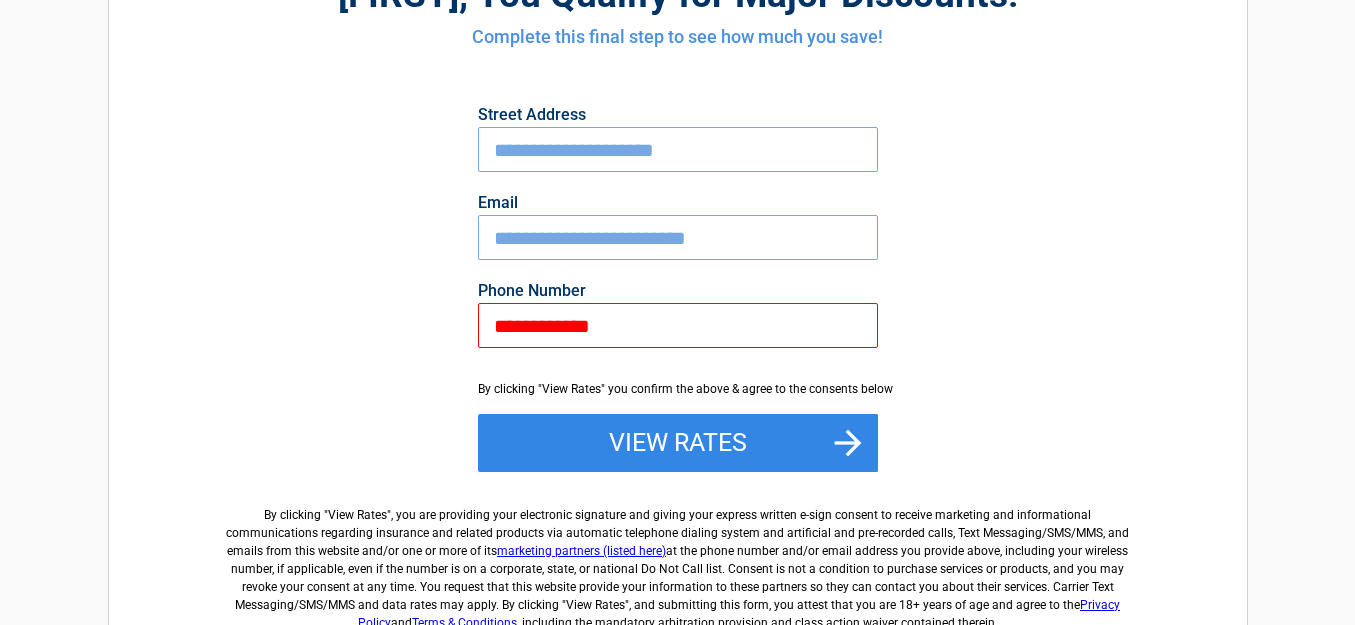 click on "**********" at bounding box center [678, 325] 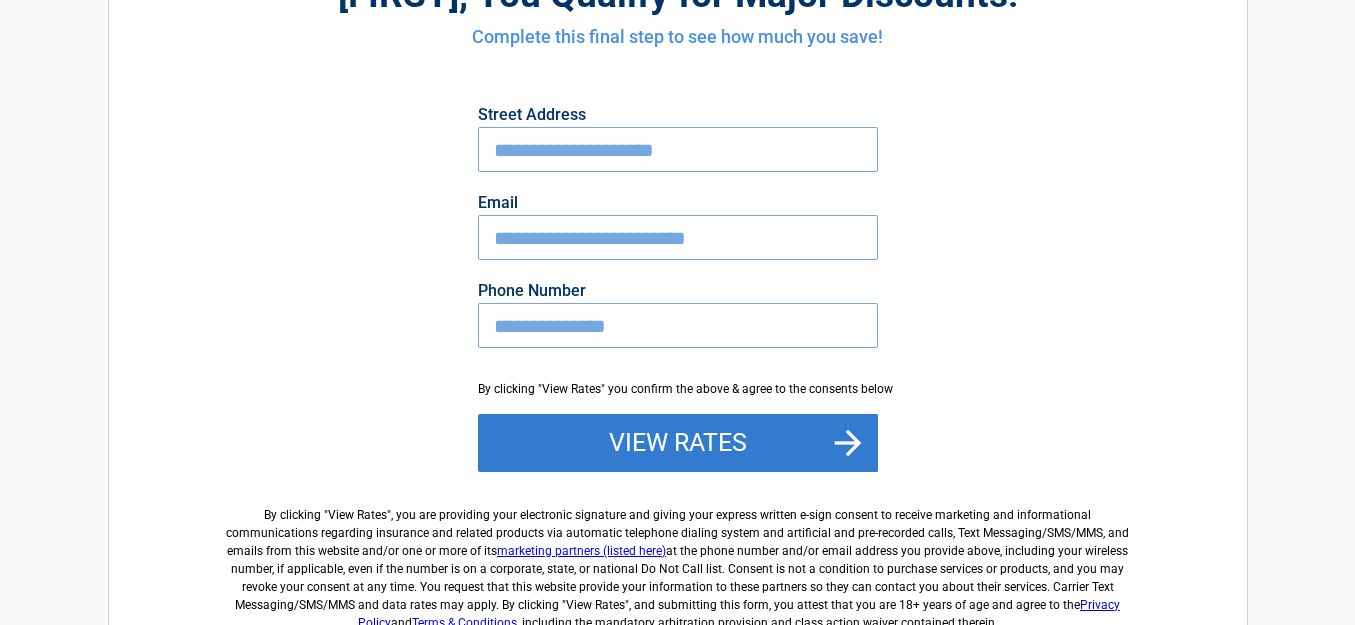 type on "**********" 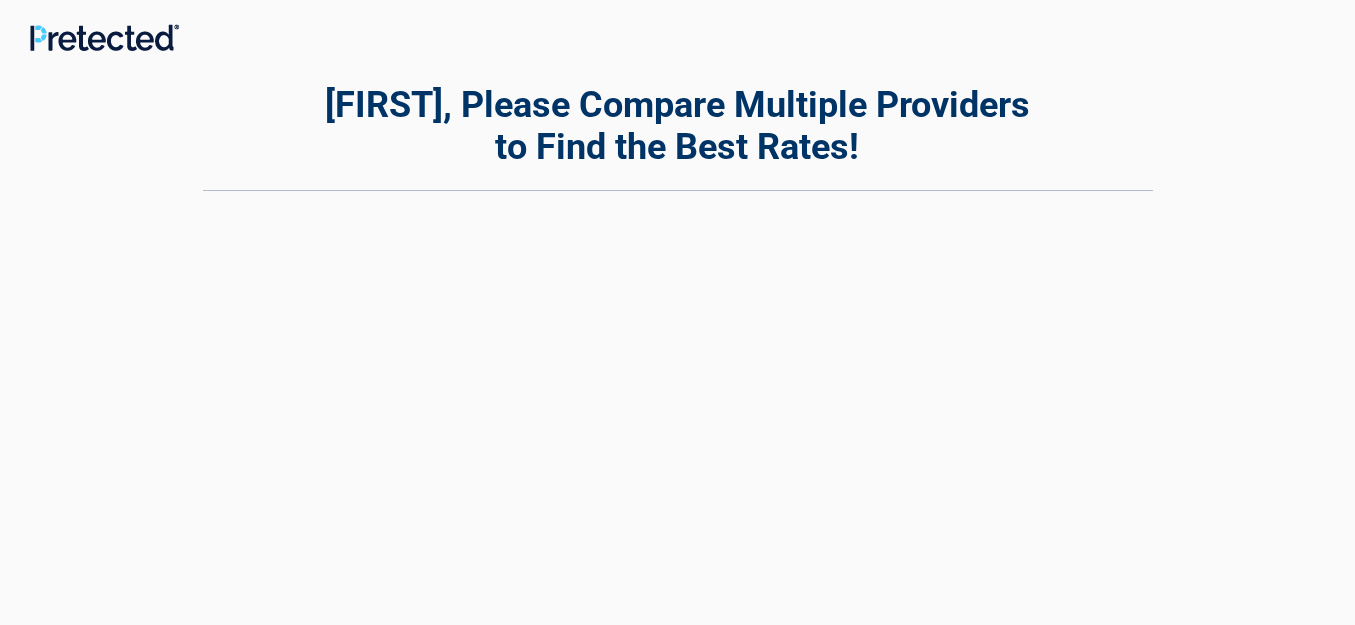 scroll, scrollTop: 0, scrollLeft: 0, axis: both 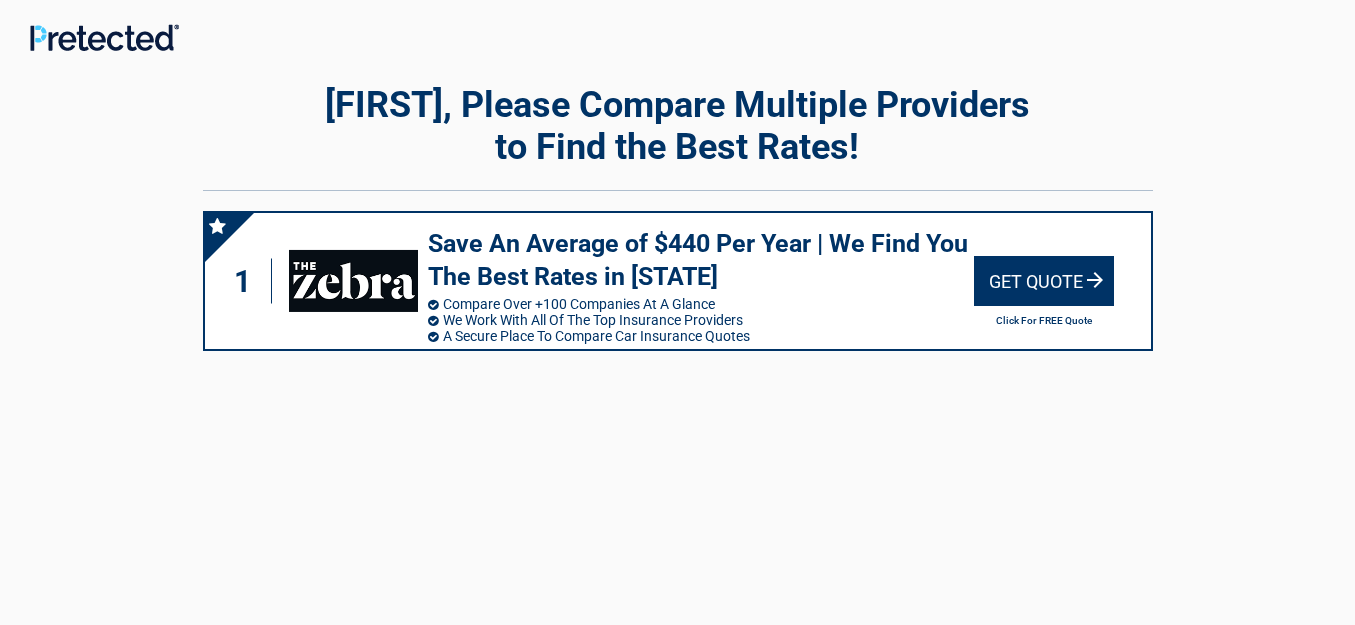 click on "Get Quote" at bounding box center (1044, 281) 